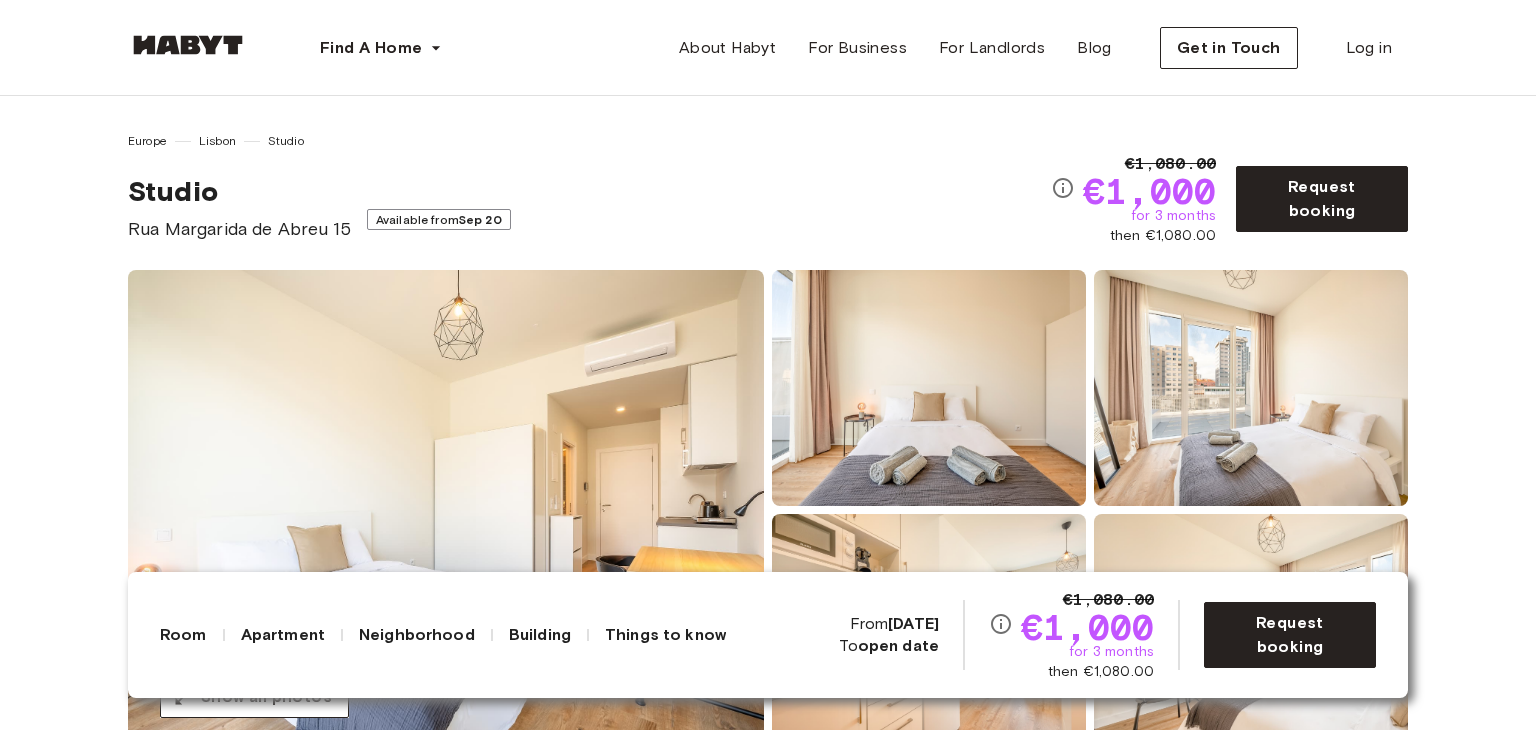 scroll, scrollTop: 0, scrollLeft: 0, axis: both 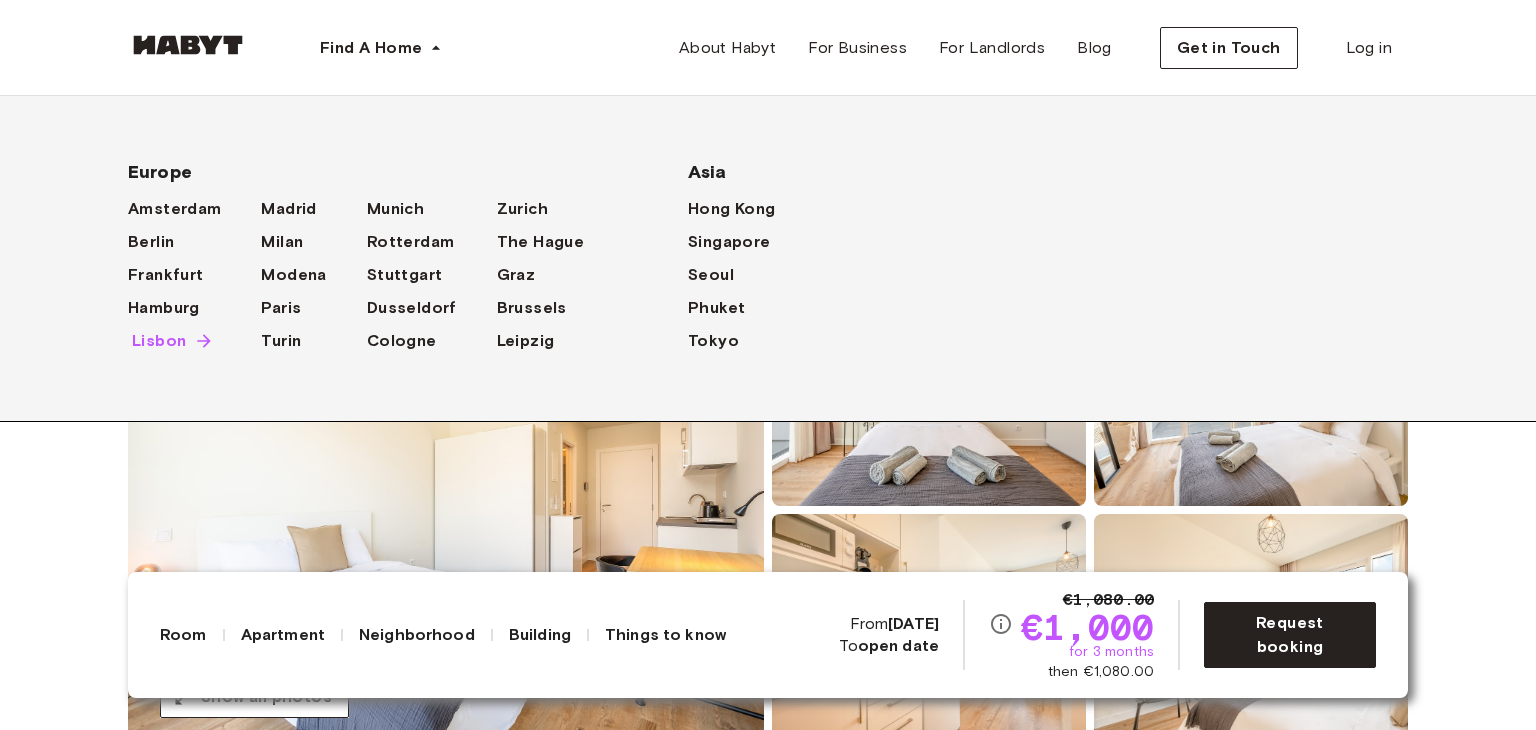 click on "Lisbon" at bounding box center (159, 341) 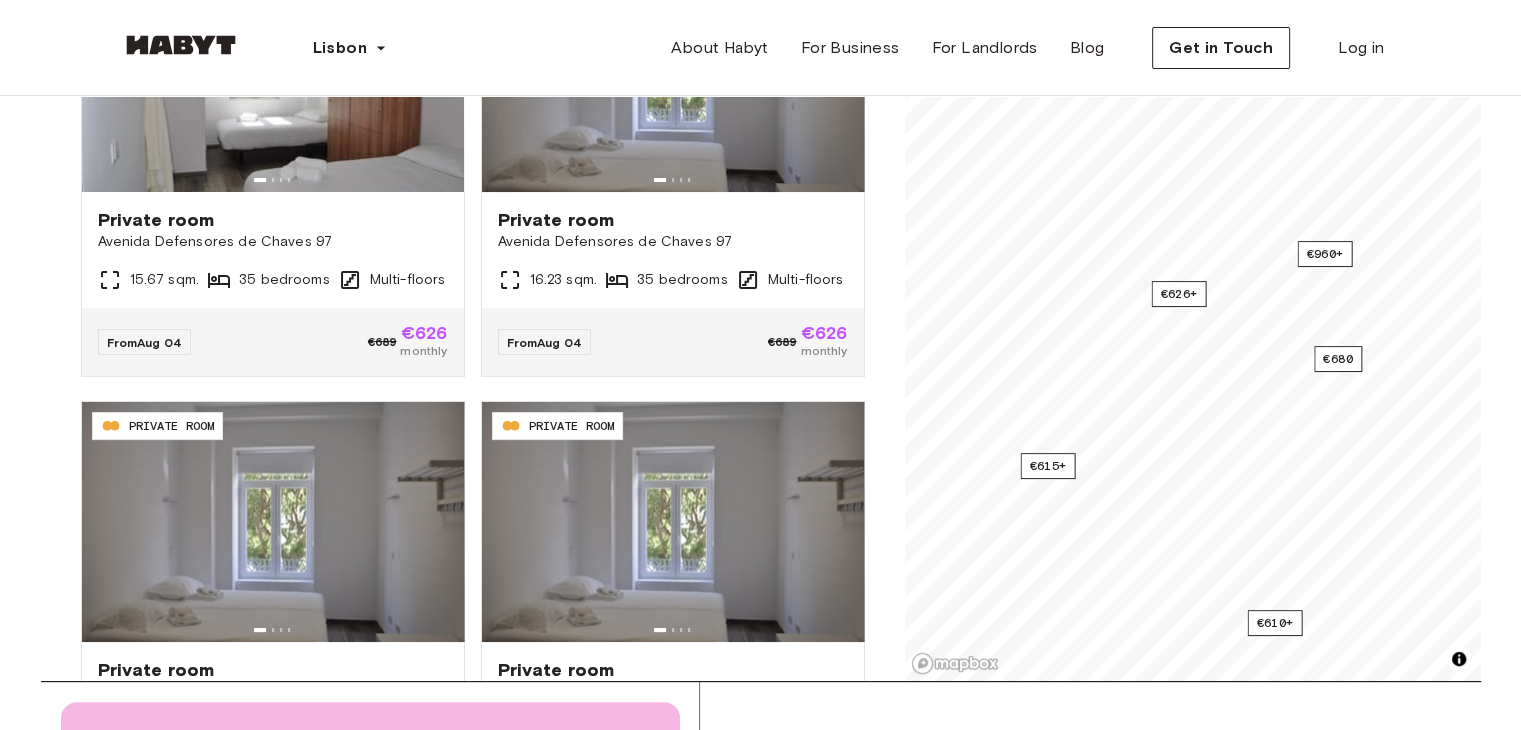 scroll, scrollTop: 313, scrollLeft: 0, axis: vertical 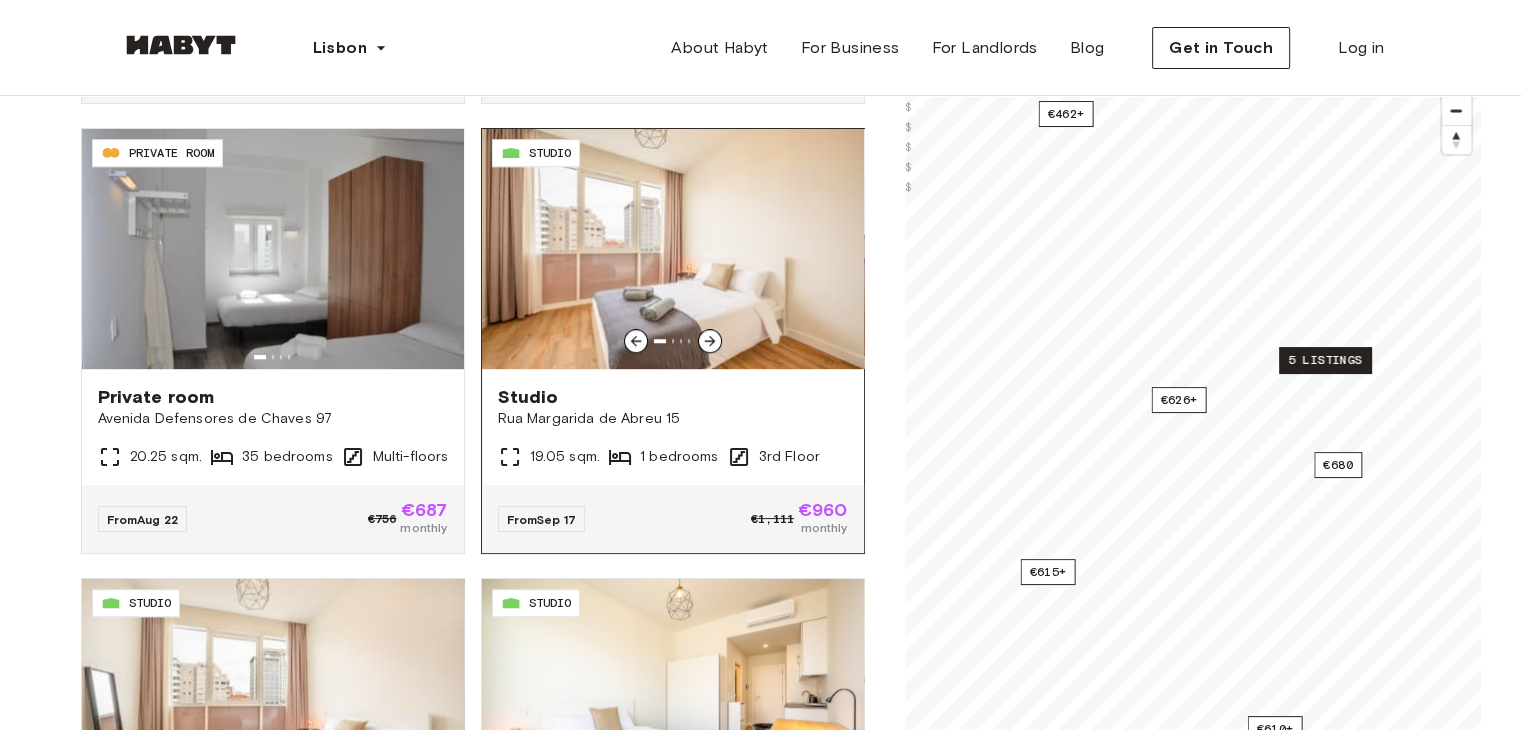 click at bounding box center (673, 249) 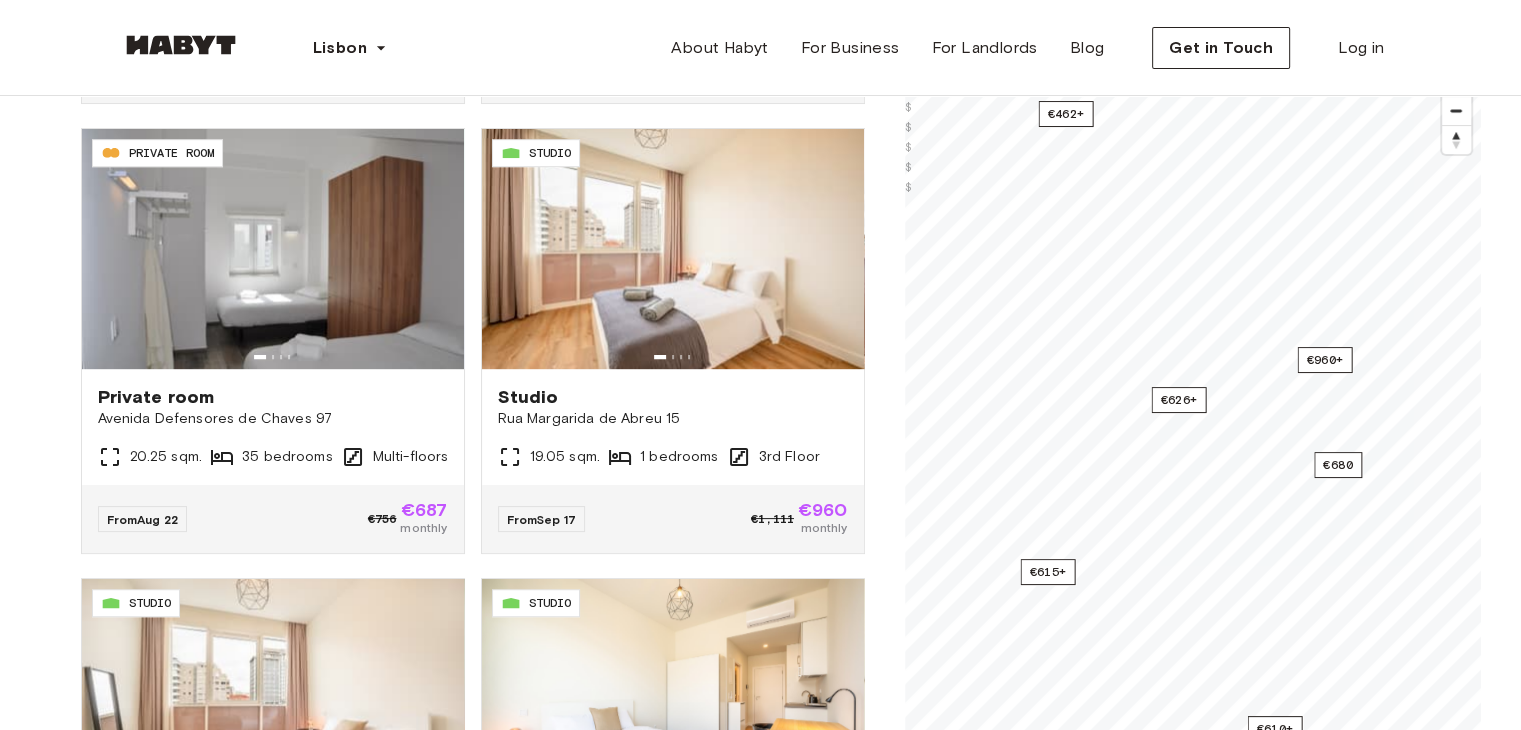 scroll, scrollTop: 856, scrollLeft: 0, axis: vertical 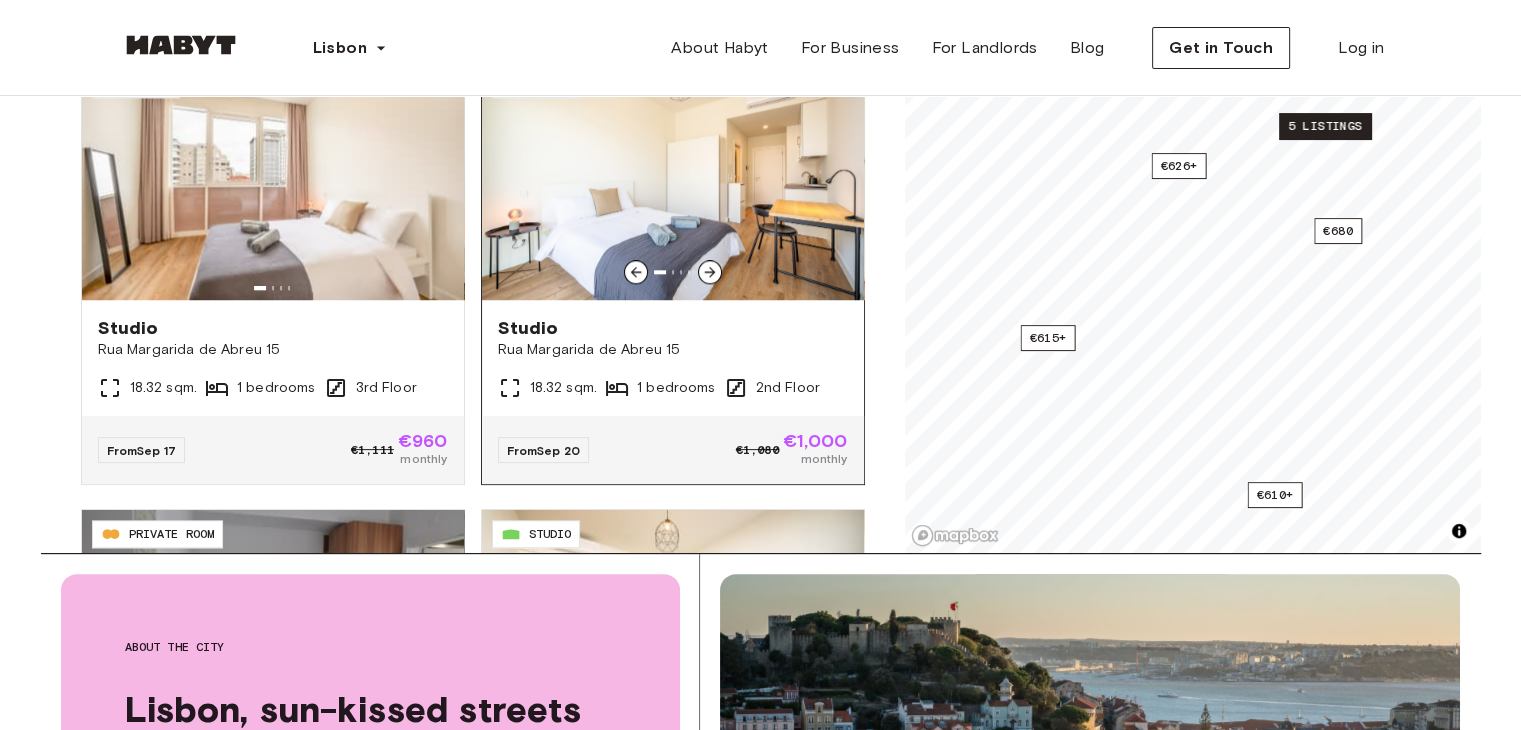 click at bounding box center [673, 180] 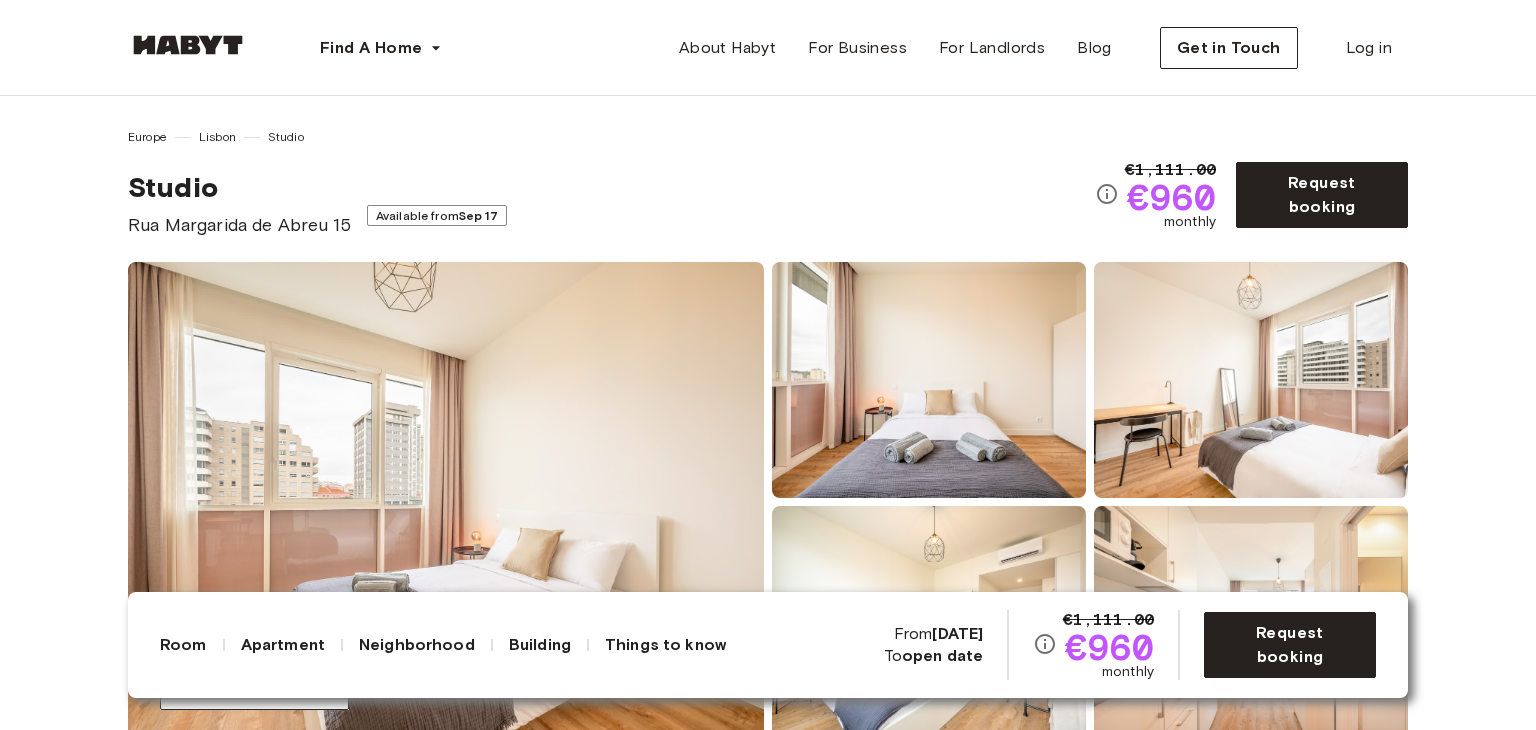 scroll, scrollTop: 0, scrollLeft: 0, axis: both 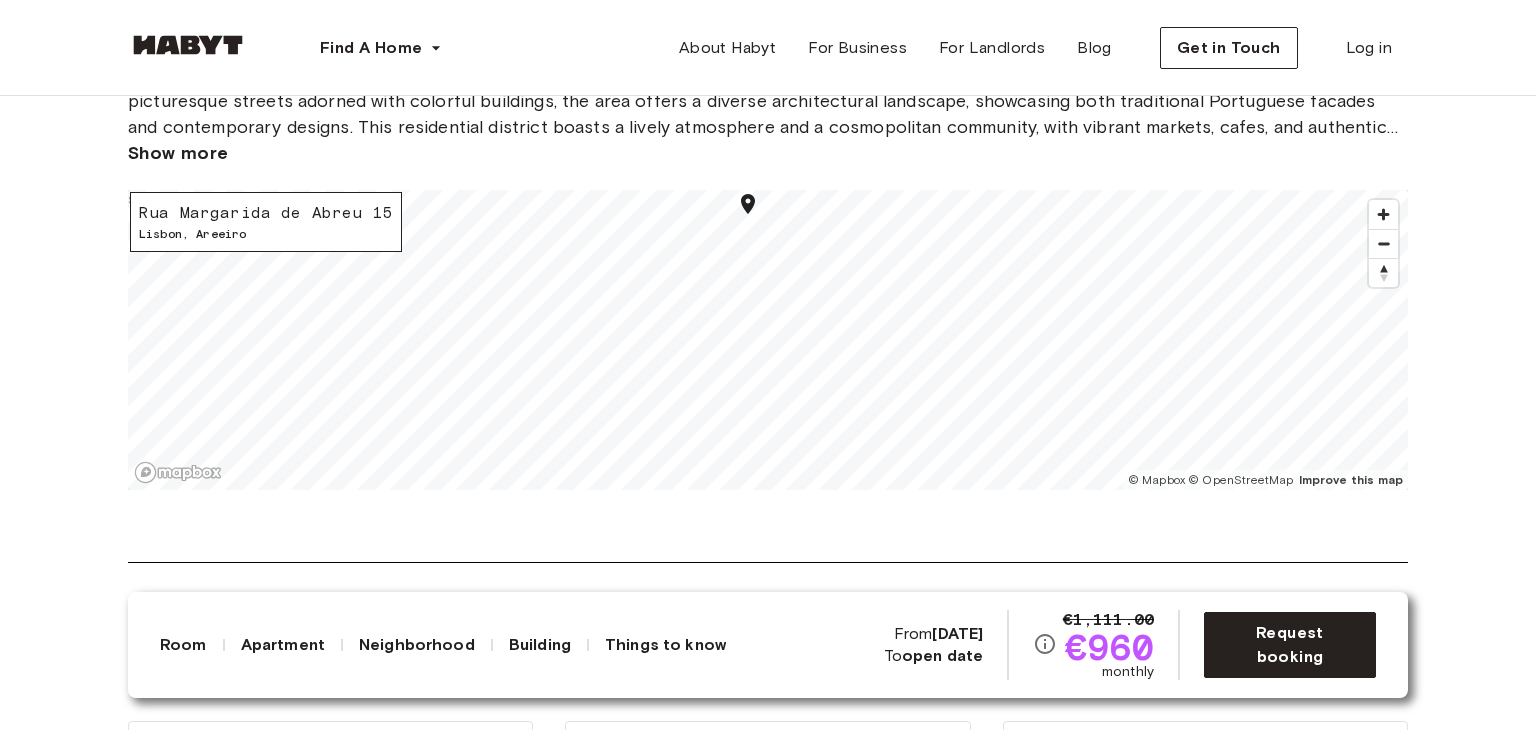 click on "Europe [CITY] Studio Studio [STREET] [NUMBER] Available from  [DATE] €1,111.00 €960 monthly Request booking Show all photos About the apartment Explore the newly built and thoughtfully designed studio apartment on the third floor. This modern space seamlessly integrates a fully equipped kitchenette into a cozy living and sleeping area, offering both convenience and comfort. Perfect for those who appreciate contemporary living, this studio provides a fresh and inviting environment for a balanced and functional lifestyle. 19.05 sqm. 3rd Floor 1 bedroom Desk and chair Wardrobe 140 x 200cm mattress Kitchenette Ensuite bathroom WiFi Fully-equipped kitchen Kitchen utensils About the building Show more Elevator Laundry room About the neighborhood Open in Google Maps Show more [STREET] [NUMBER] [CITY] ,   Areeiro © Mapbox   © OpenStreetMap   Improve this map $ Things to know Fully furnished apartment All inclusive monthly rent payment here . Self check-in with pick-up keys Smooth booking process" at bounding box center [768, 847] 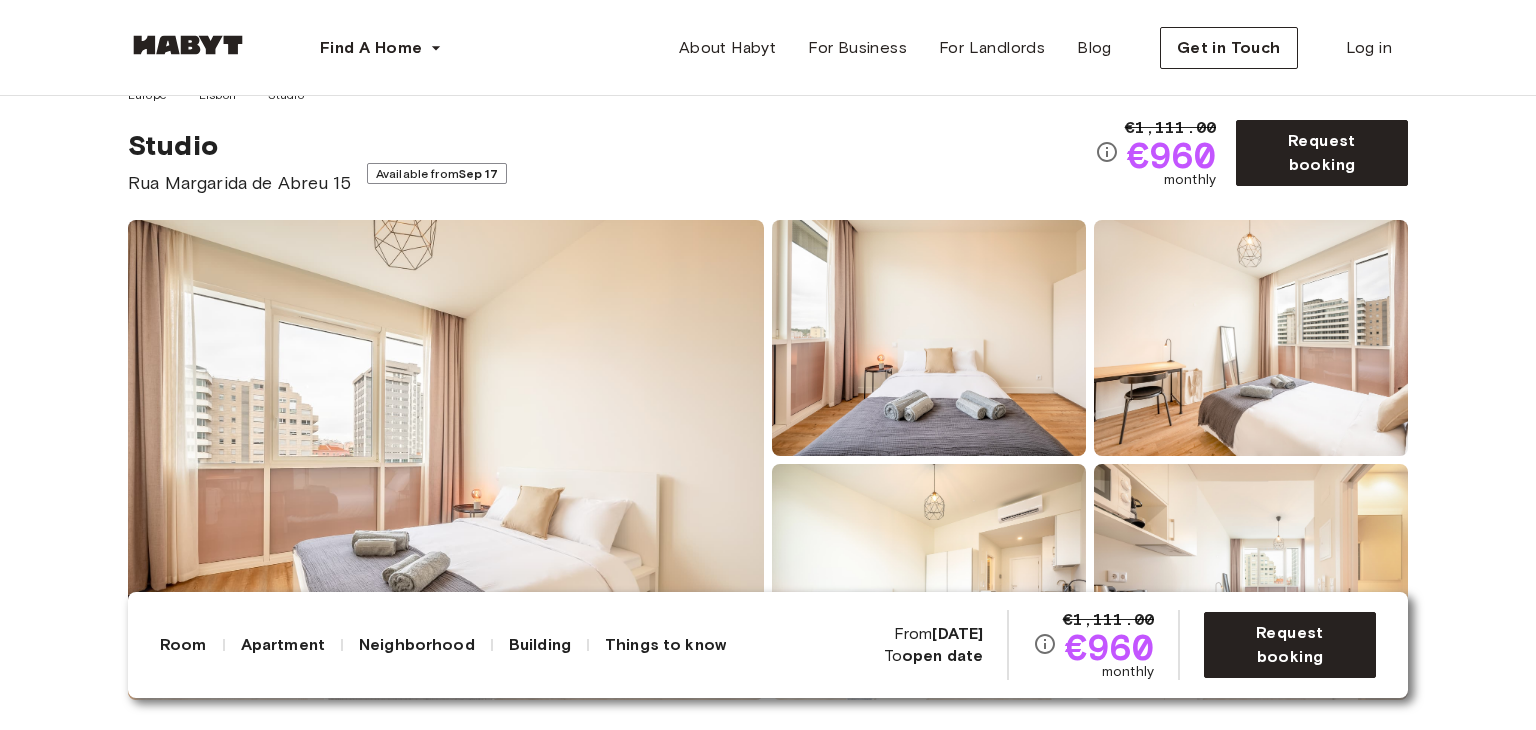 scroll, scrollTop: 40, scrollLeft: 0, axis: vertical 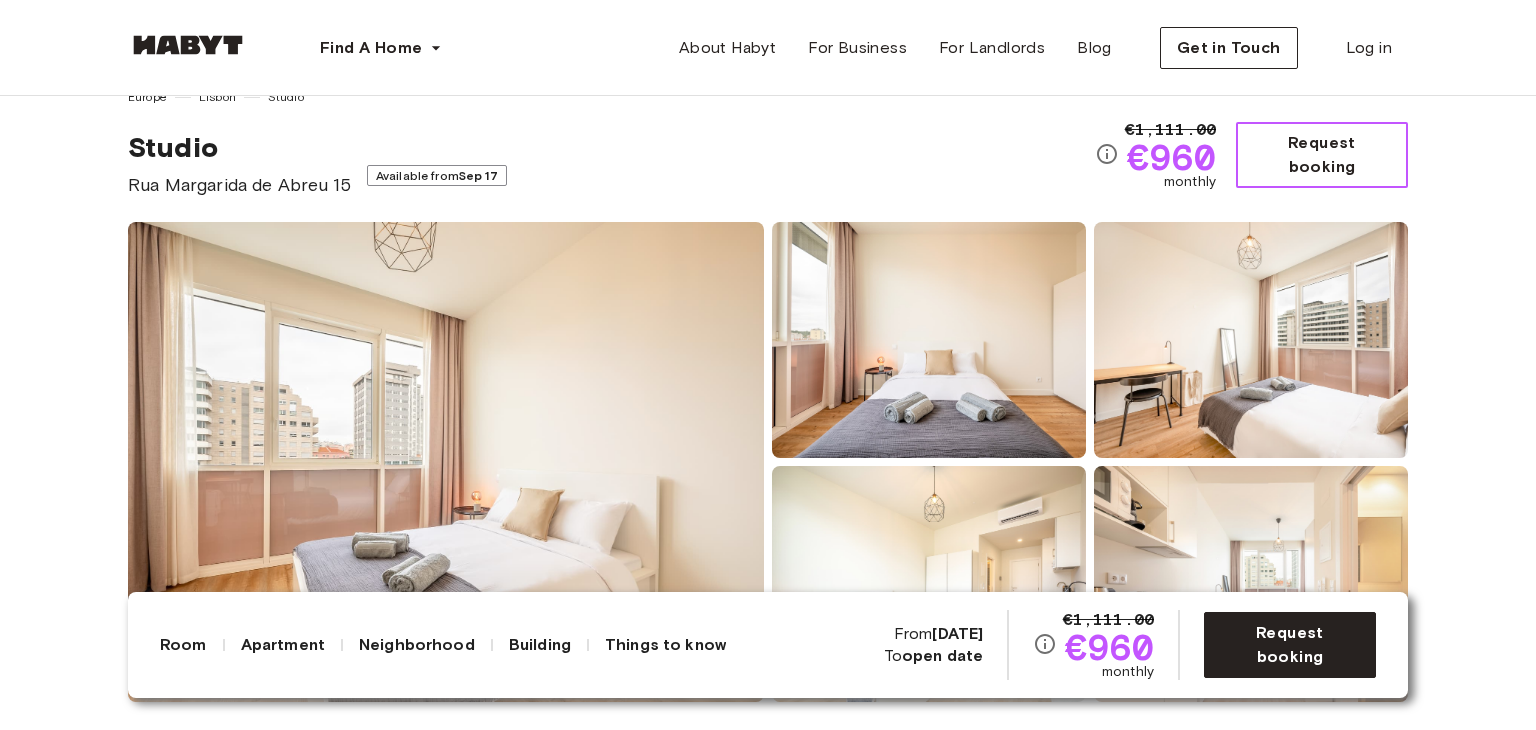 click on "Request booking" at bounding box center [1322, 155] 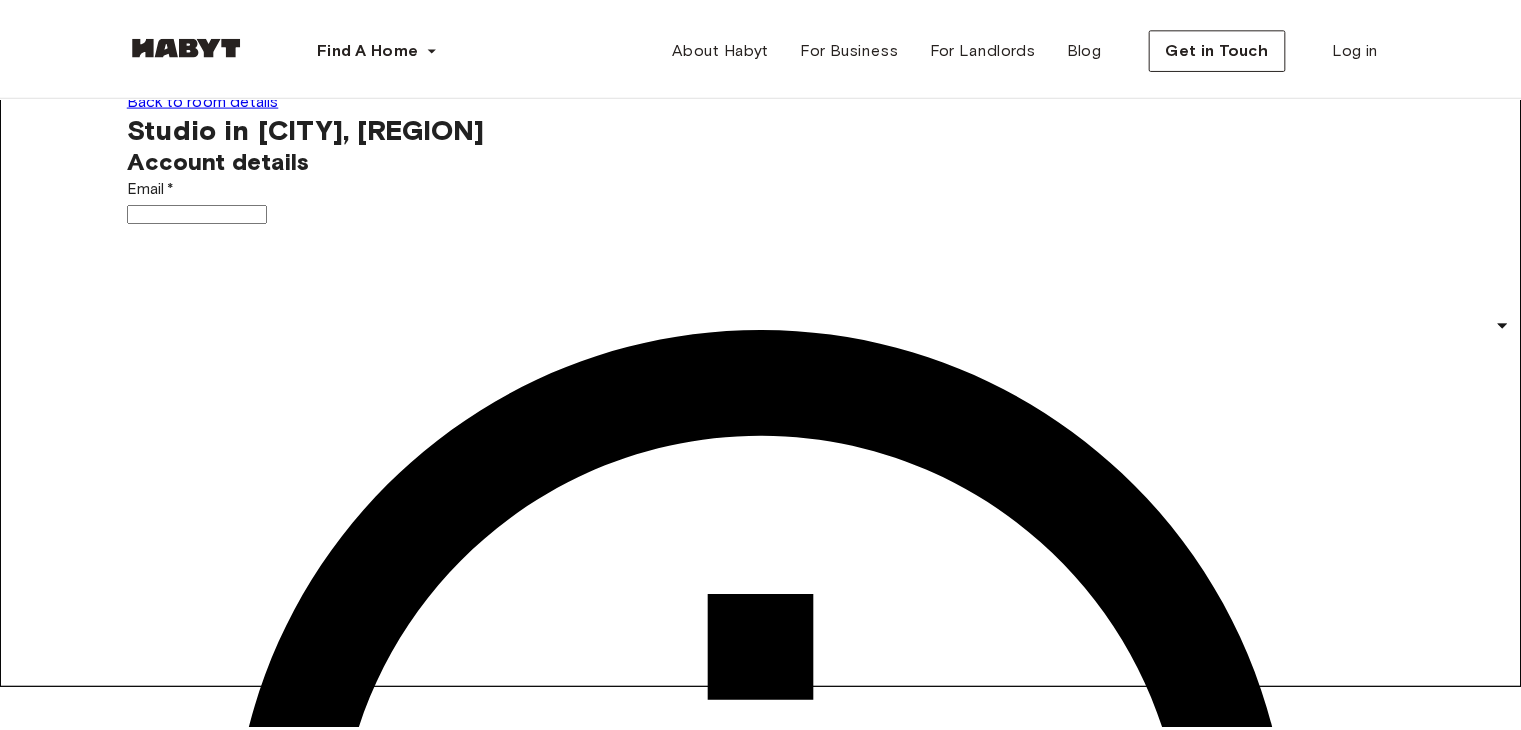 scroll, scrollTop: 0, scrollLeft: 0, axis: both 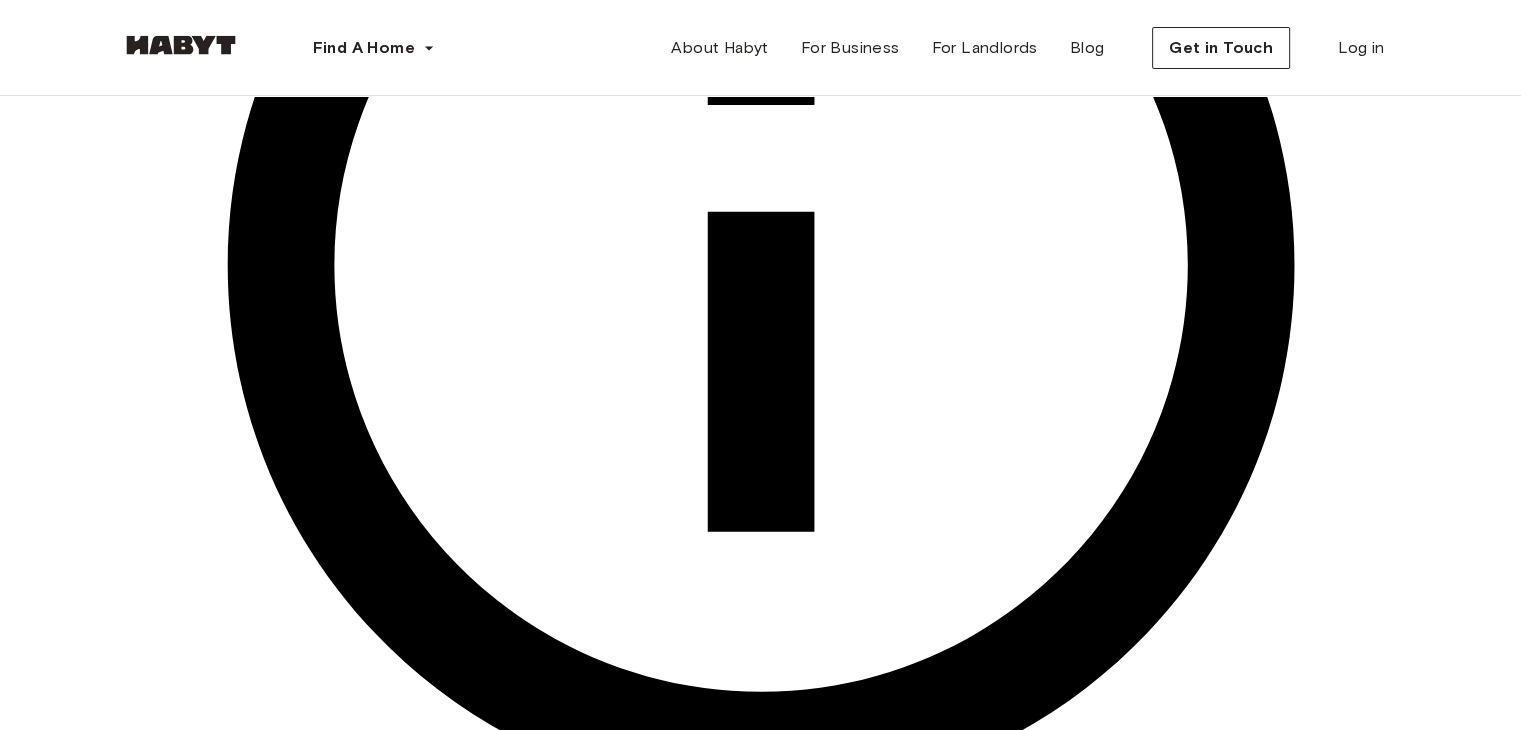 click 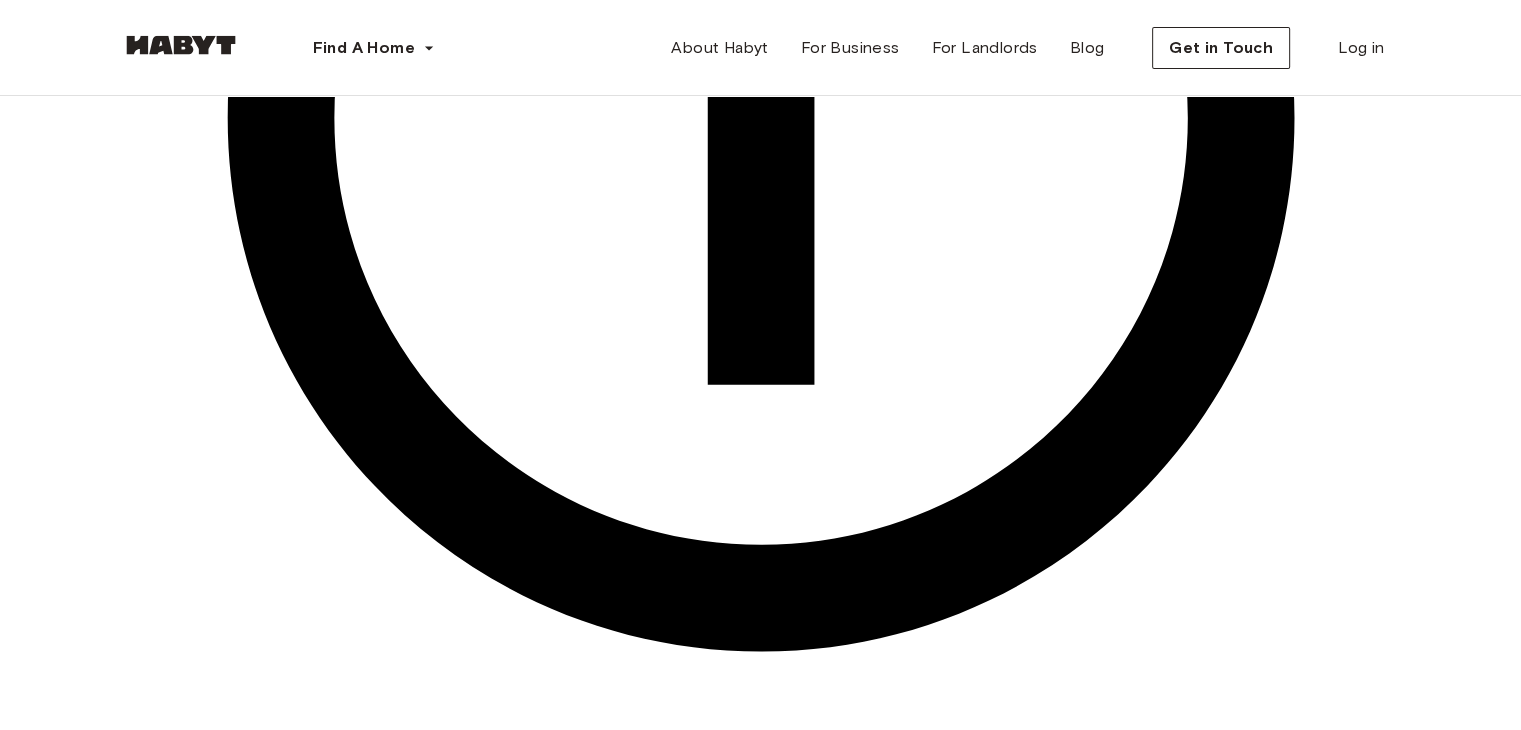 scroll, scrollTop: 808, scrollLeft: 0, axis: vertical 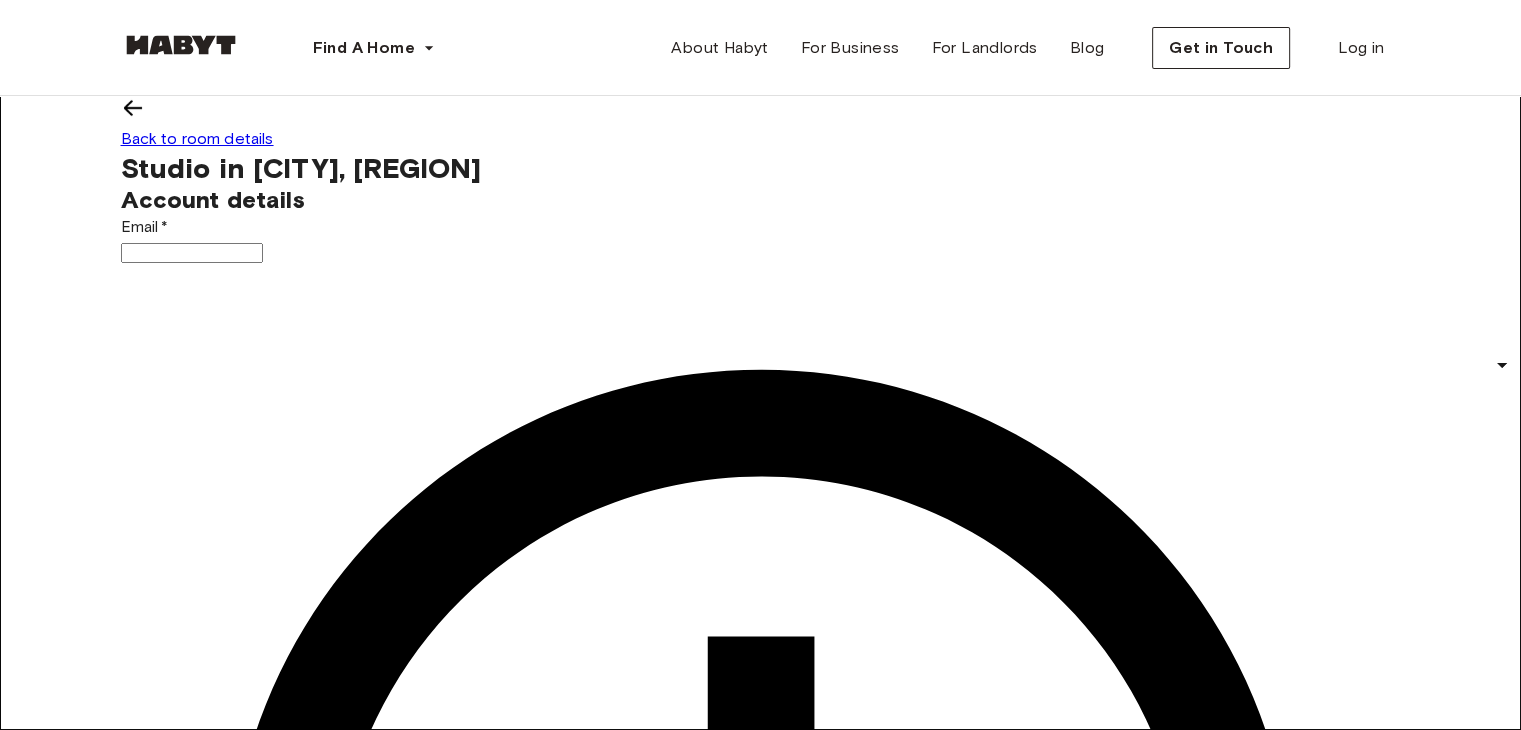click 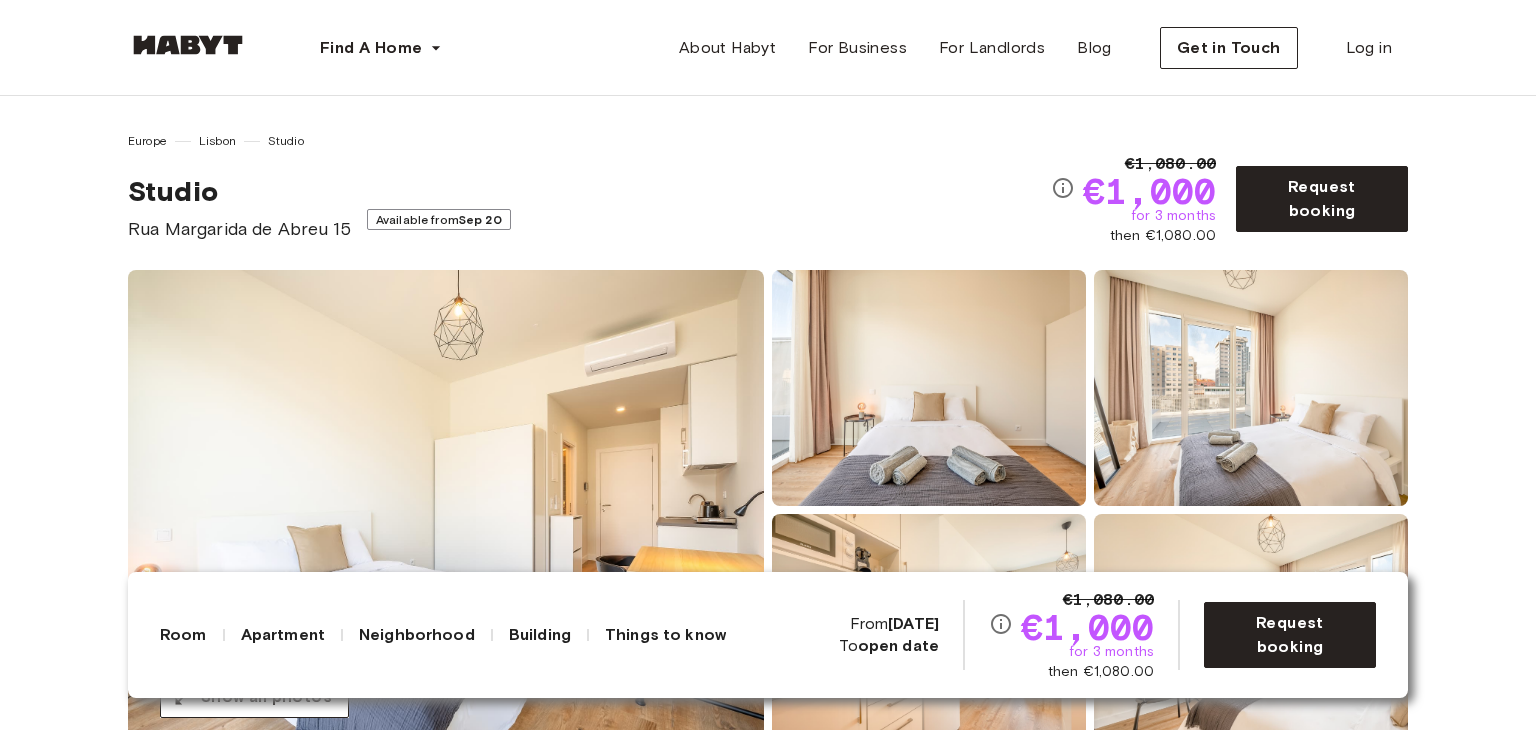 scroll, scrollTop: 0, scrollLeft: 0, axis: both 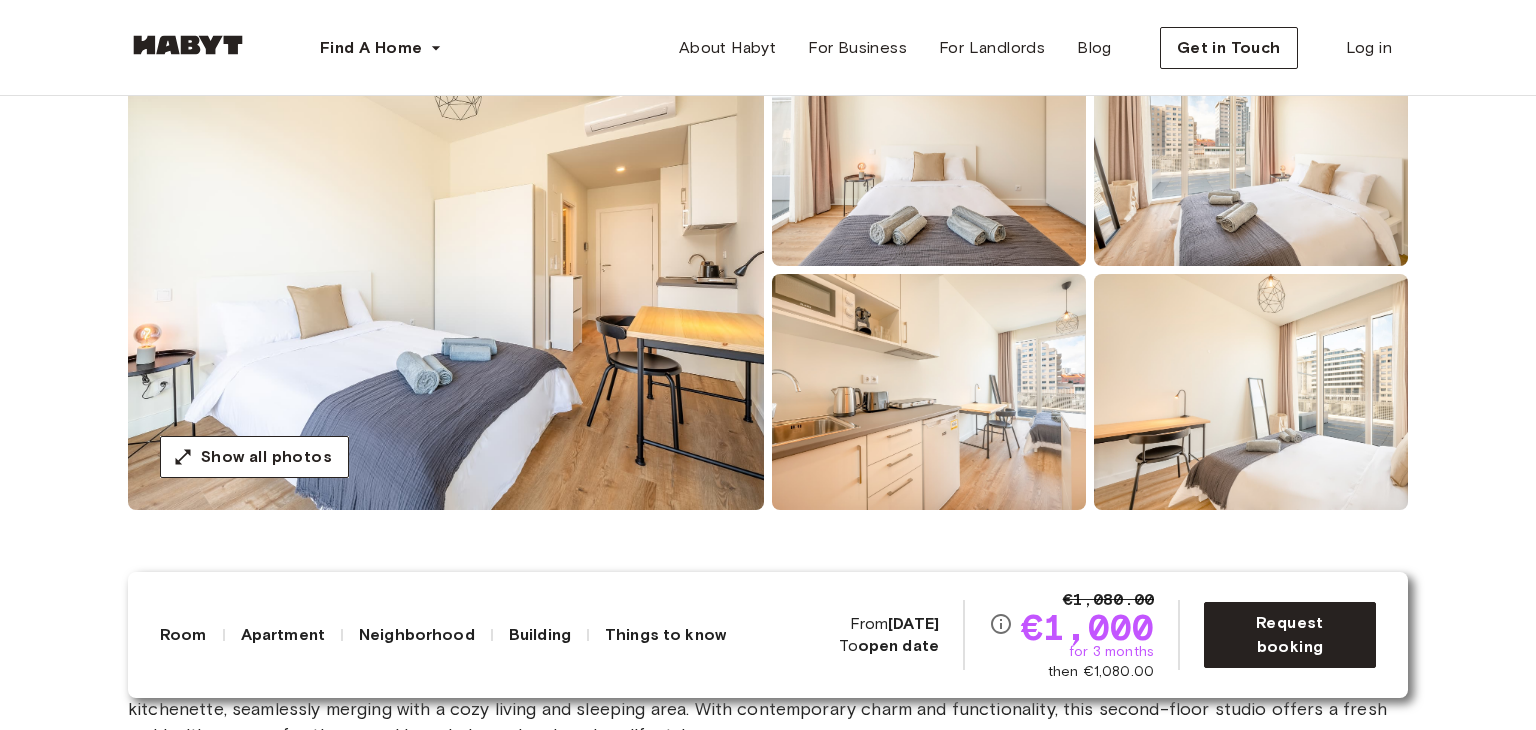 click at bounding box center (929, 392) 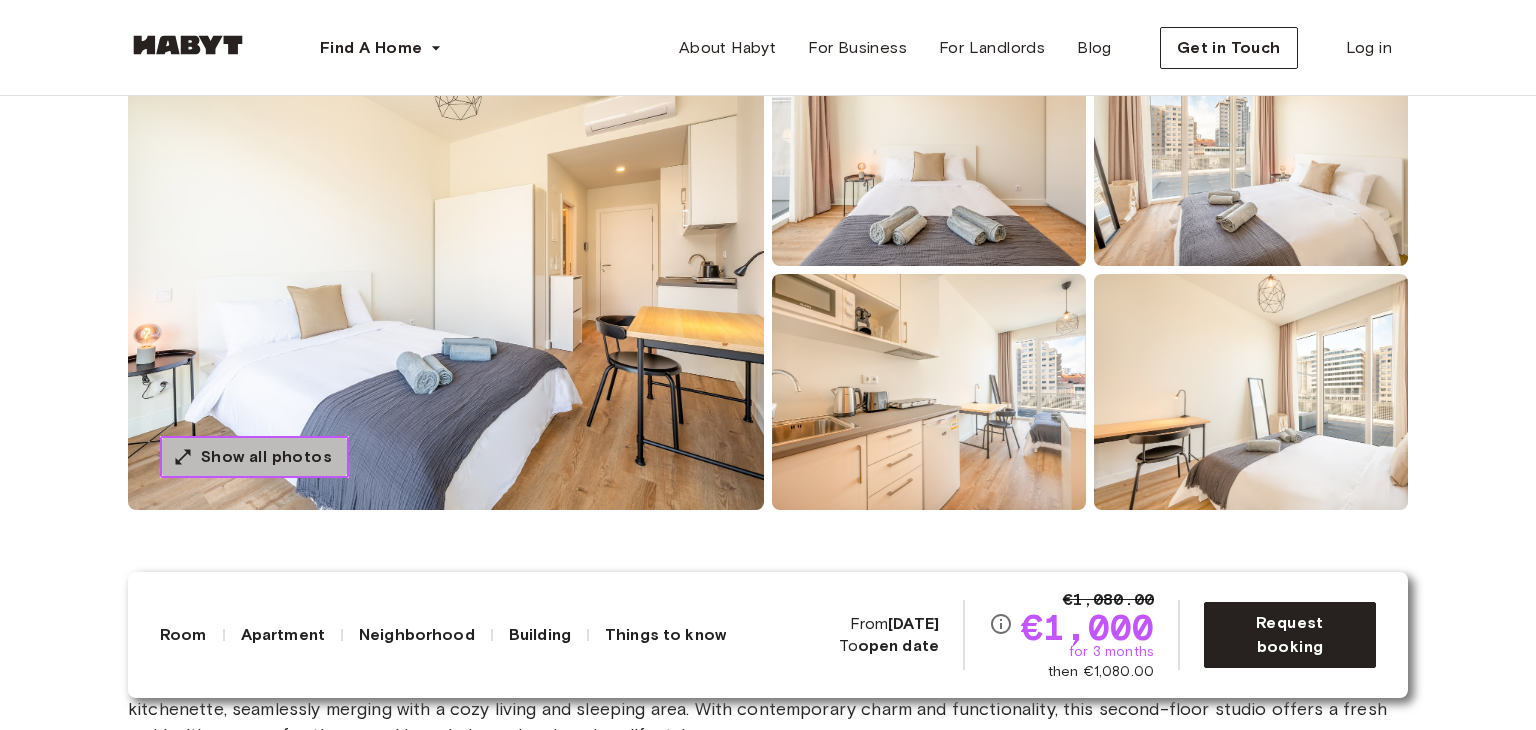 click on "Show all photos" at bounding box center (266, 457) 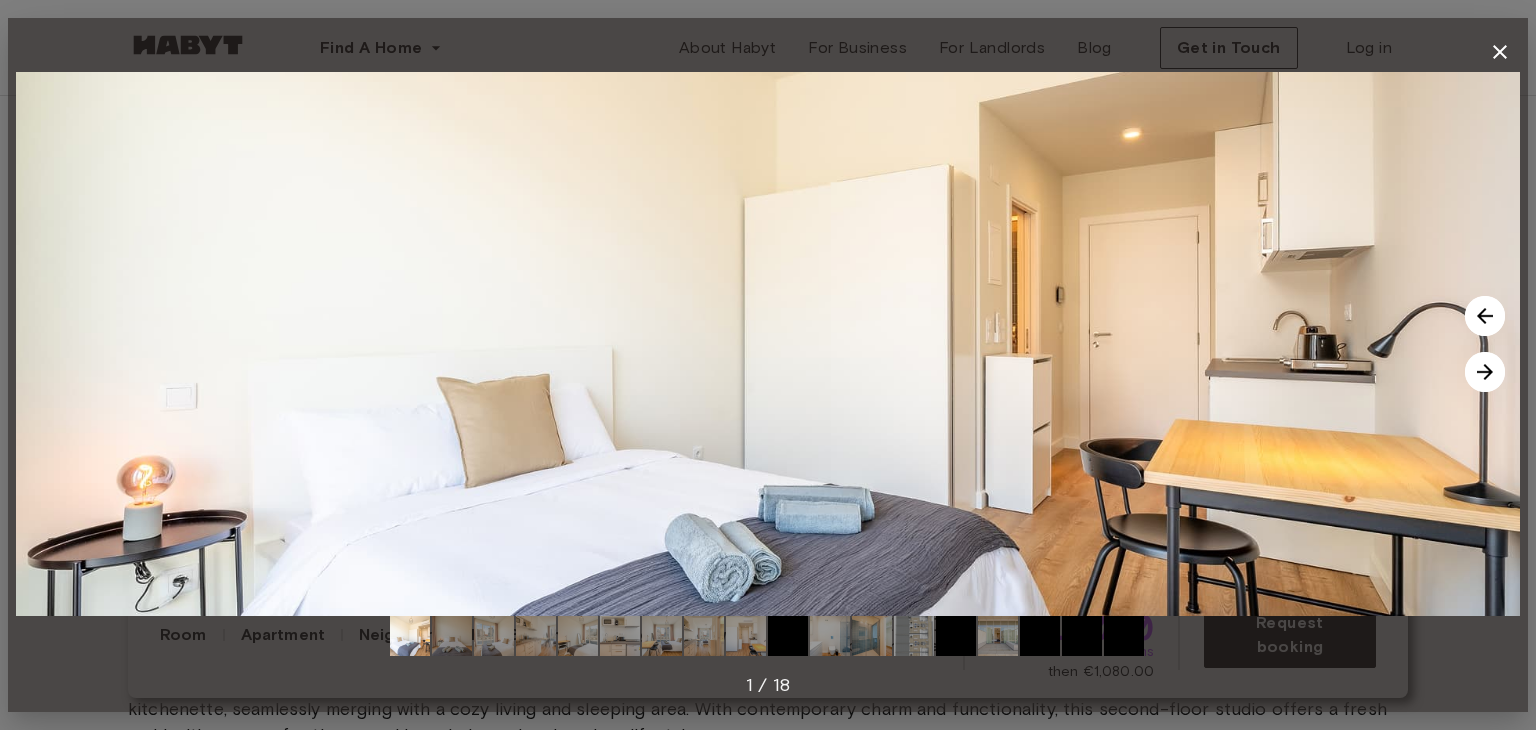 click at bounding box center (1485, 372) 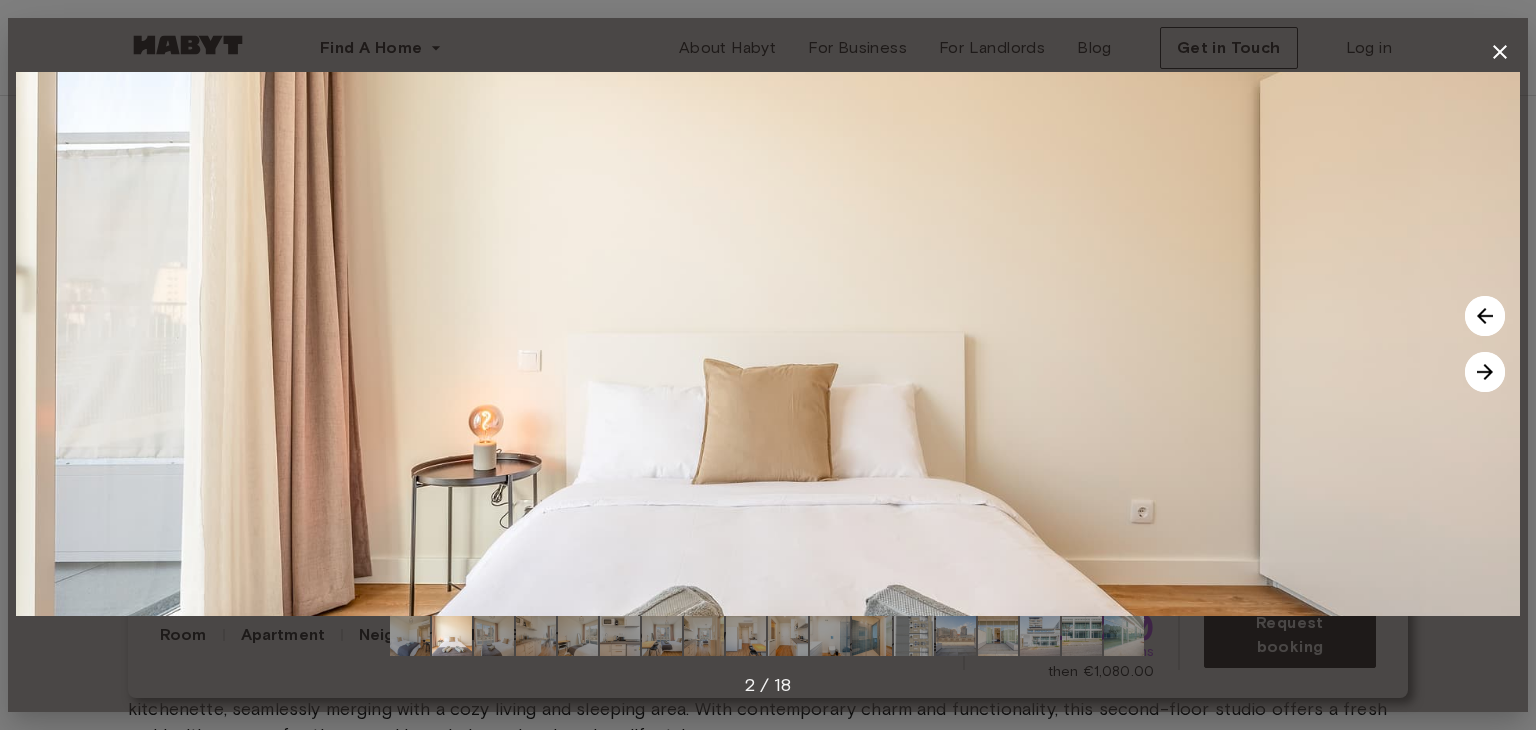click at bounding box center (1485, 372) 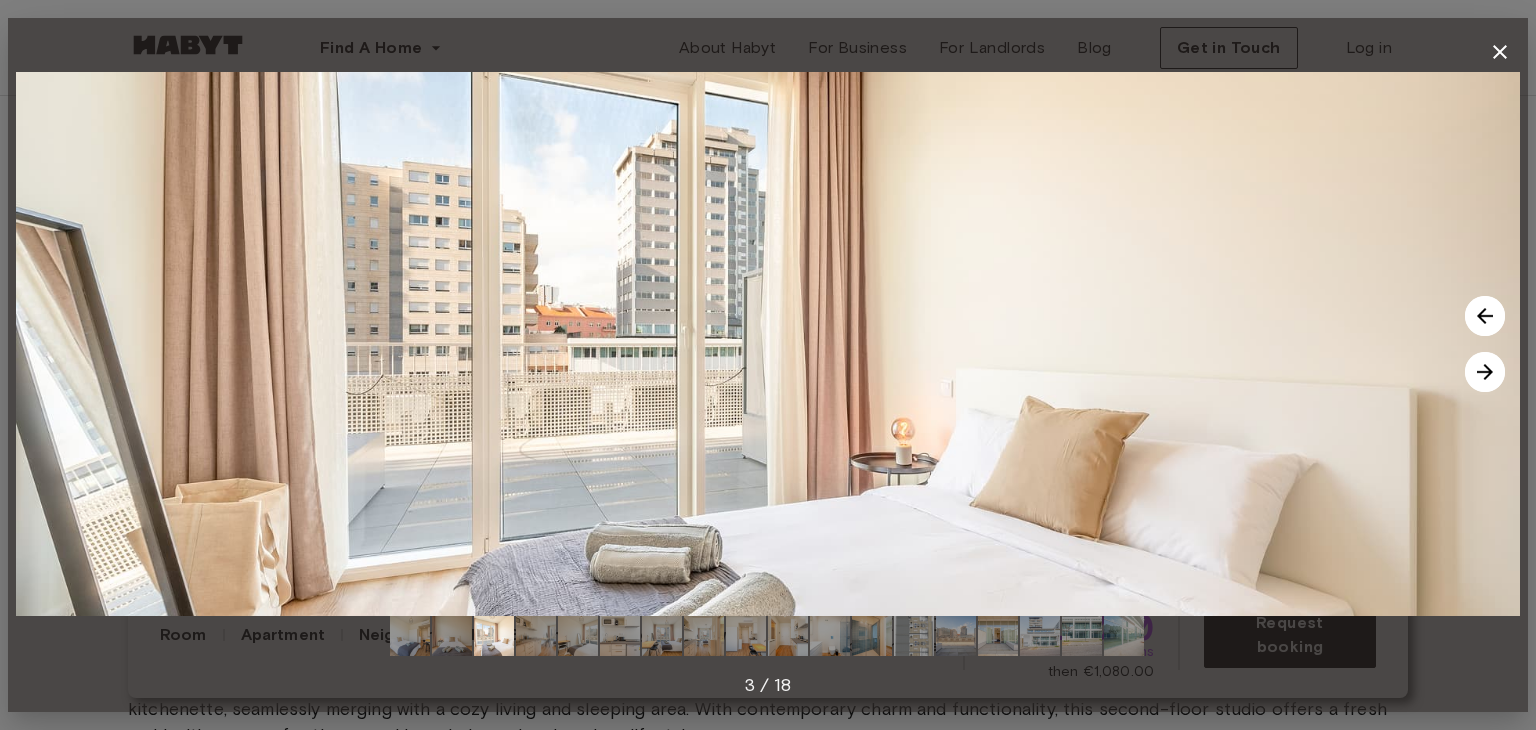 click at bounding box center [1485, 372] 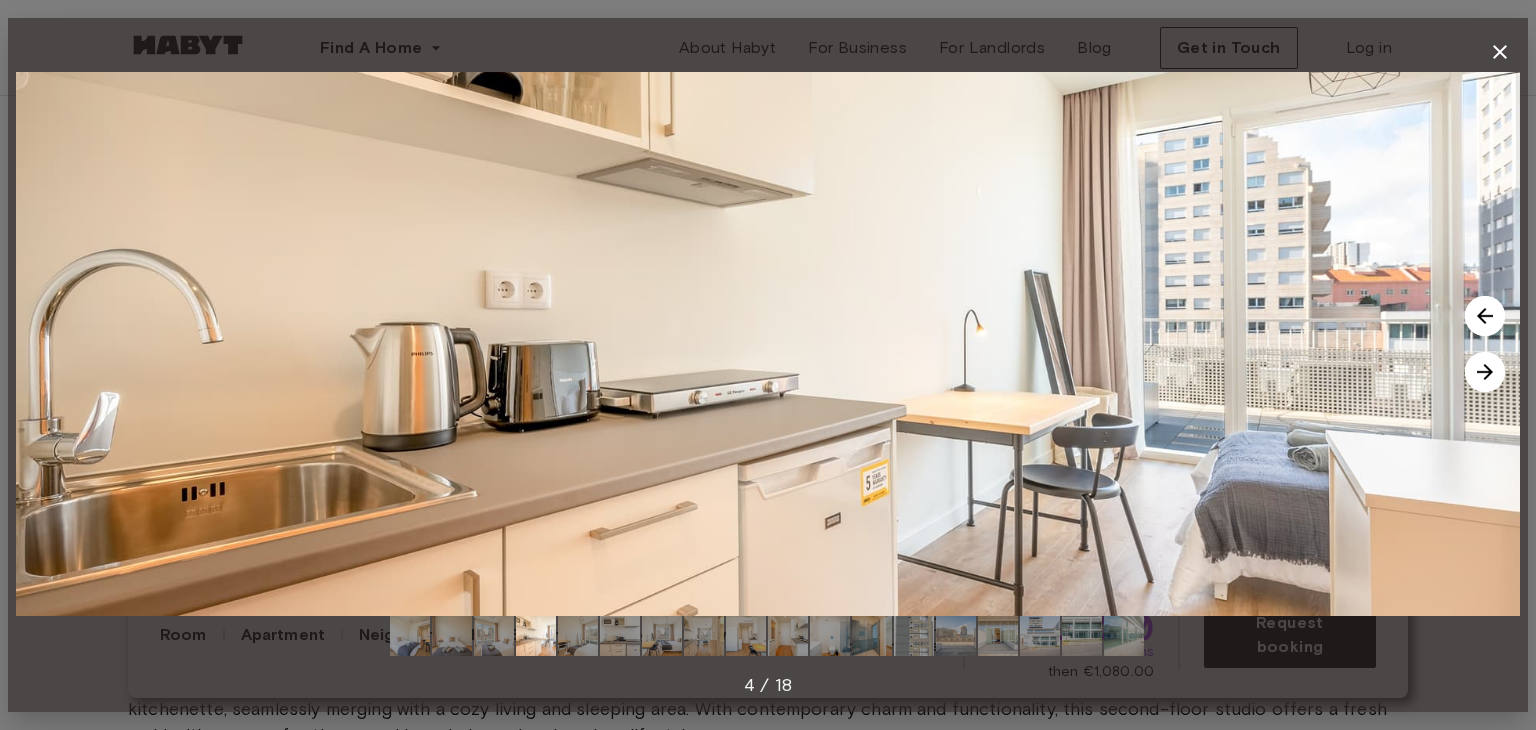 click at bounding box center [1485, 372] 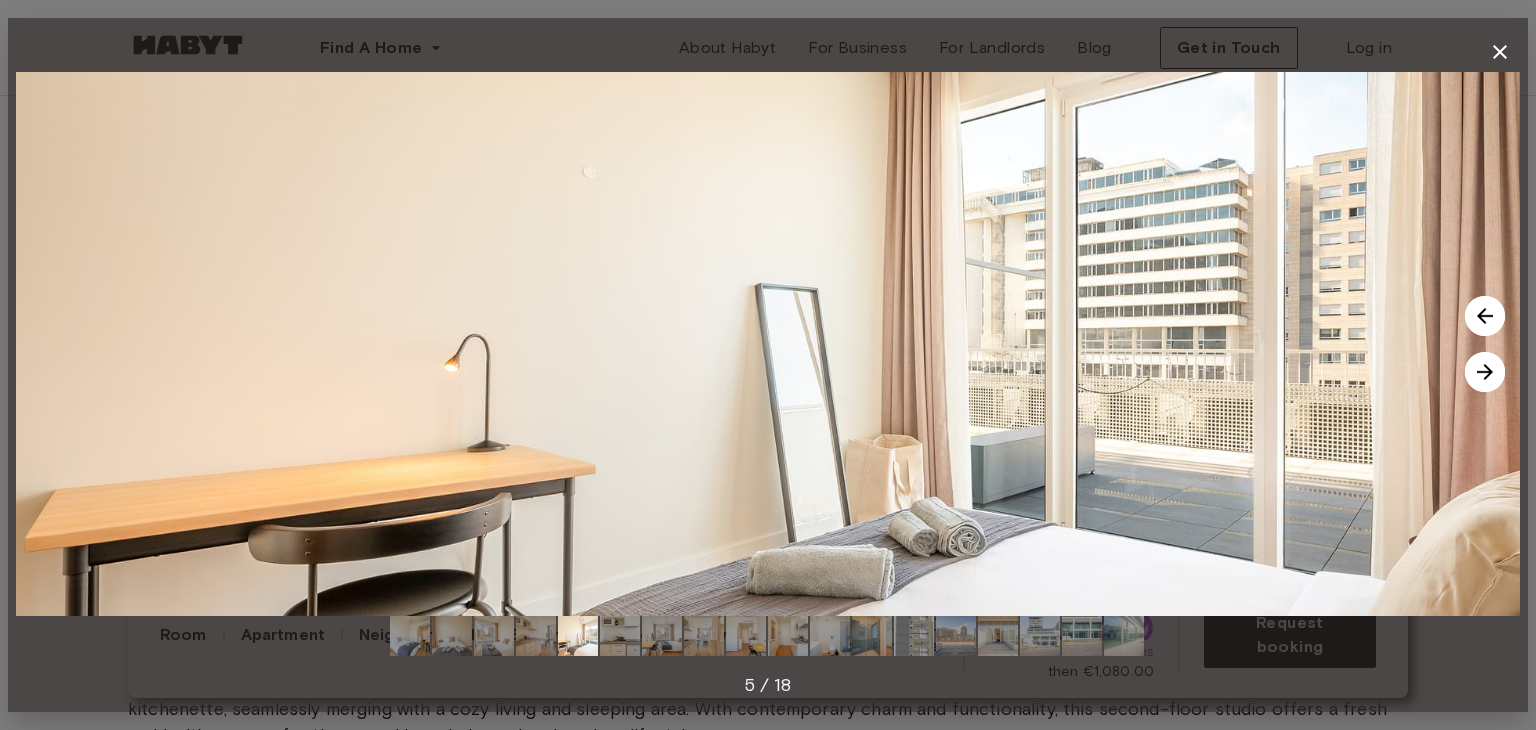 click at bounding box center (1485, 372) 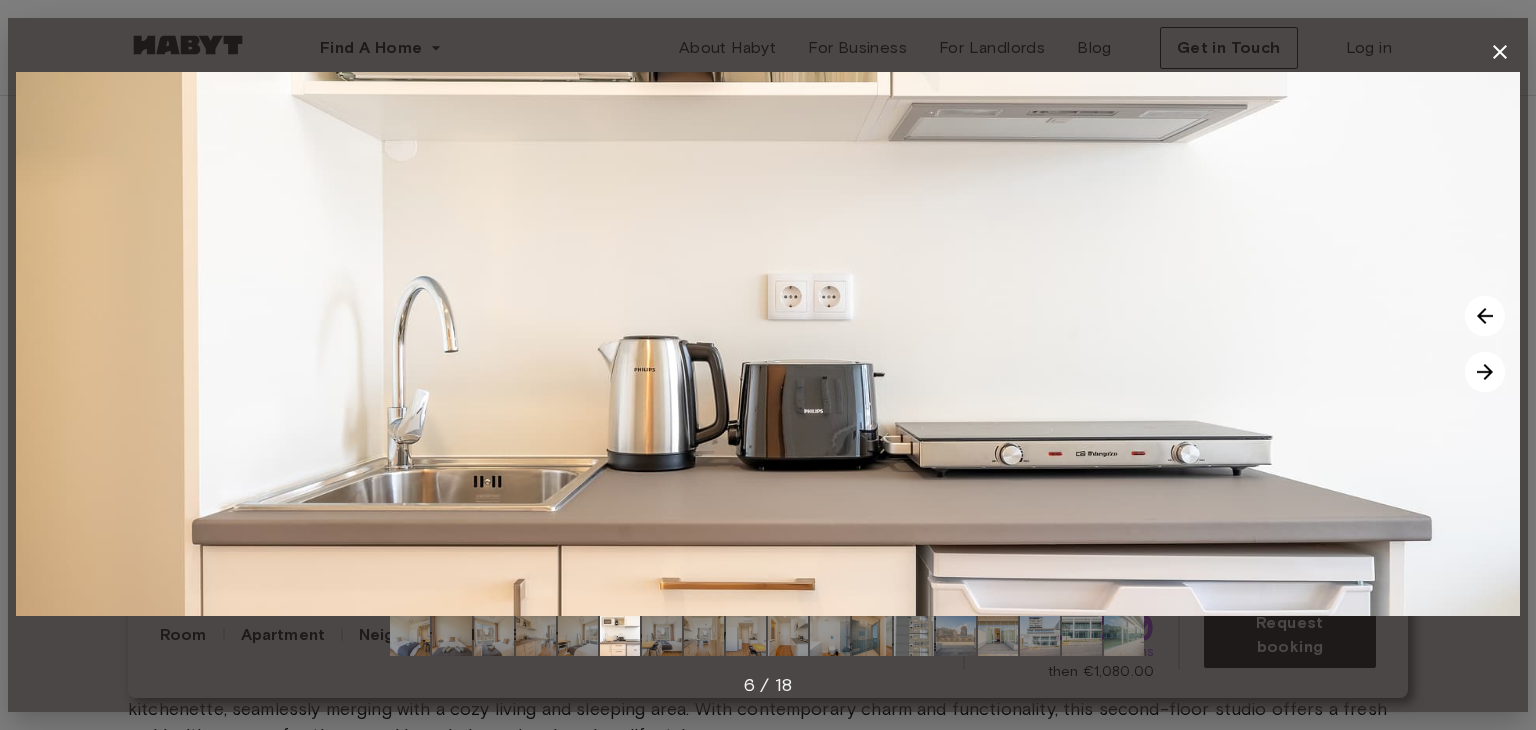 click at bounding box center (1485, 372) 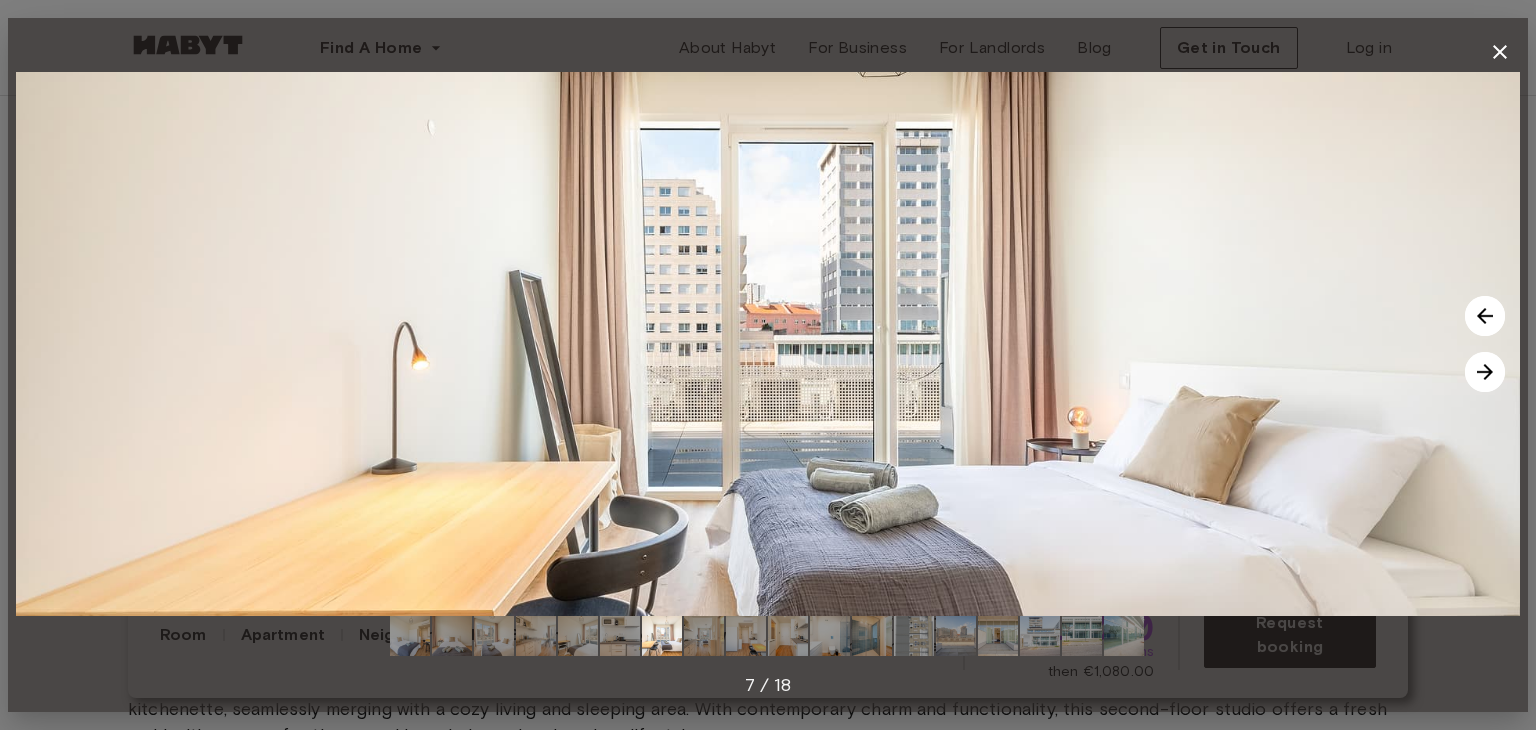 click at bounding box center (1485, 372) 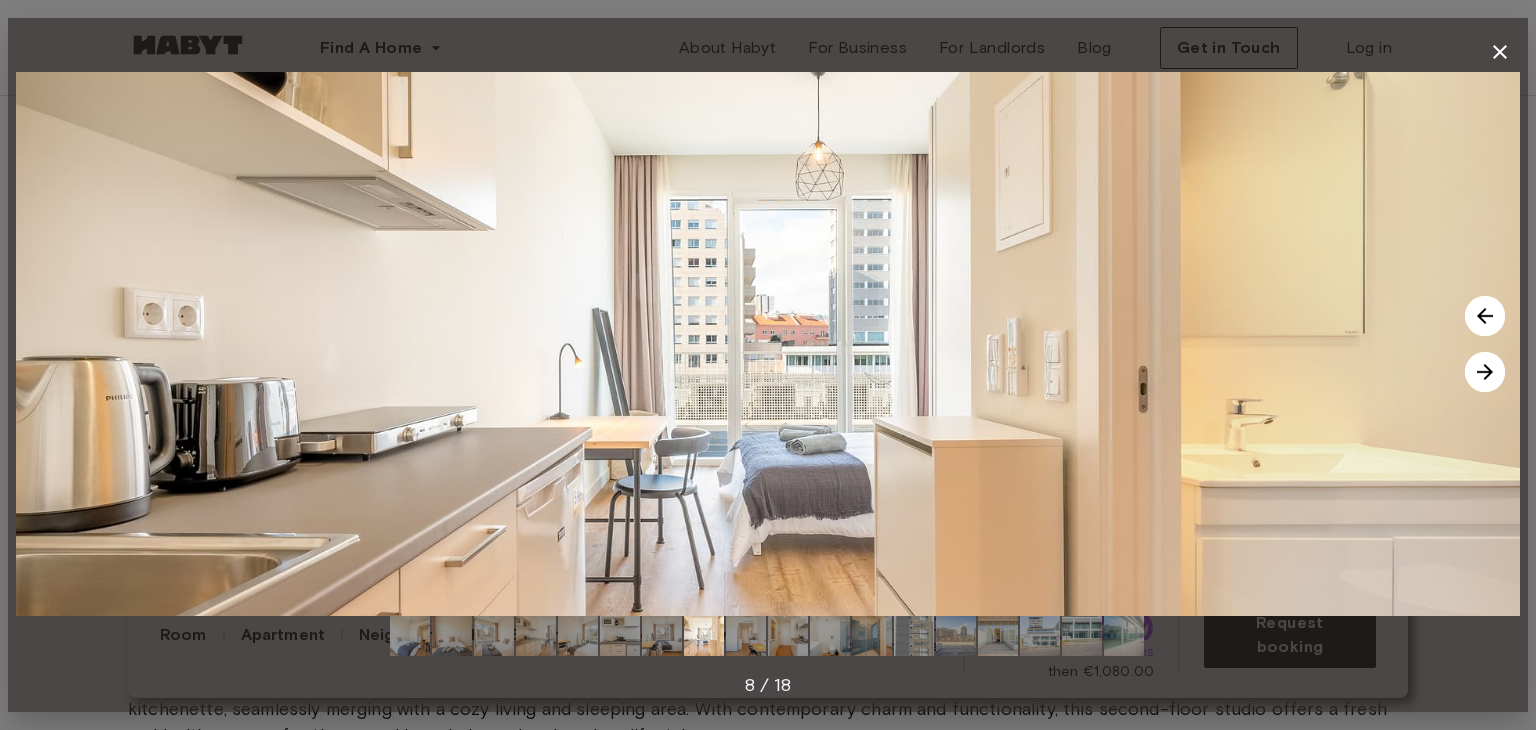 click at bounding box center [1485, 372] 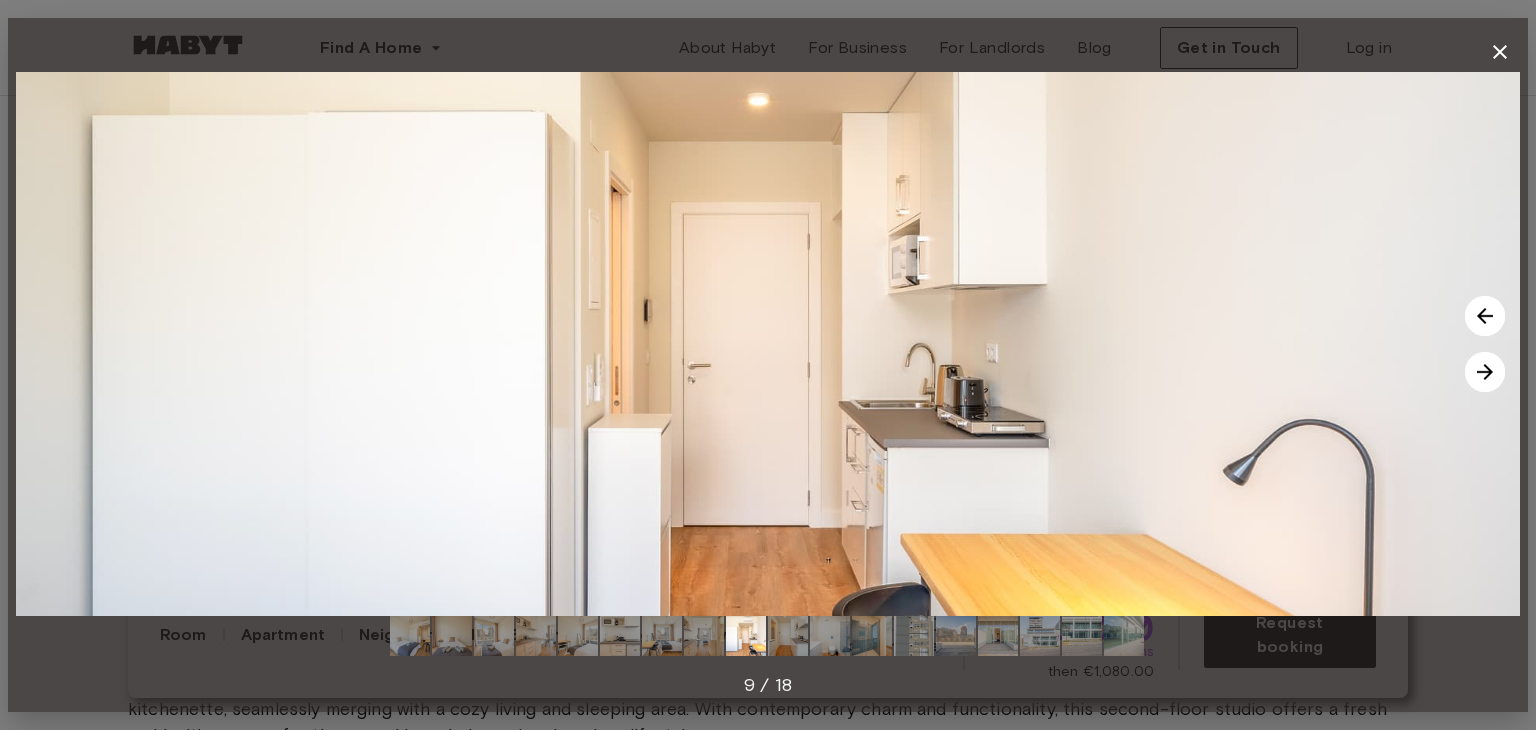 click at bounding box center [1485, 372] 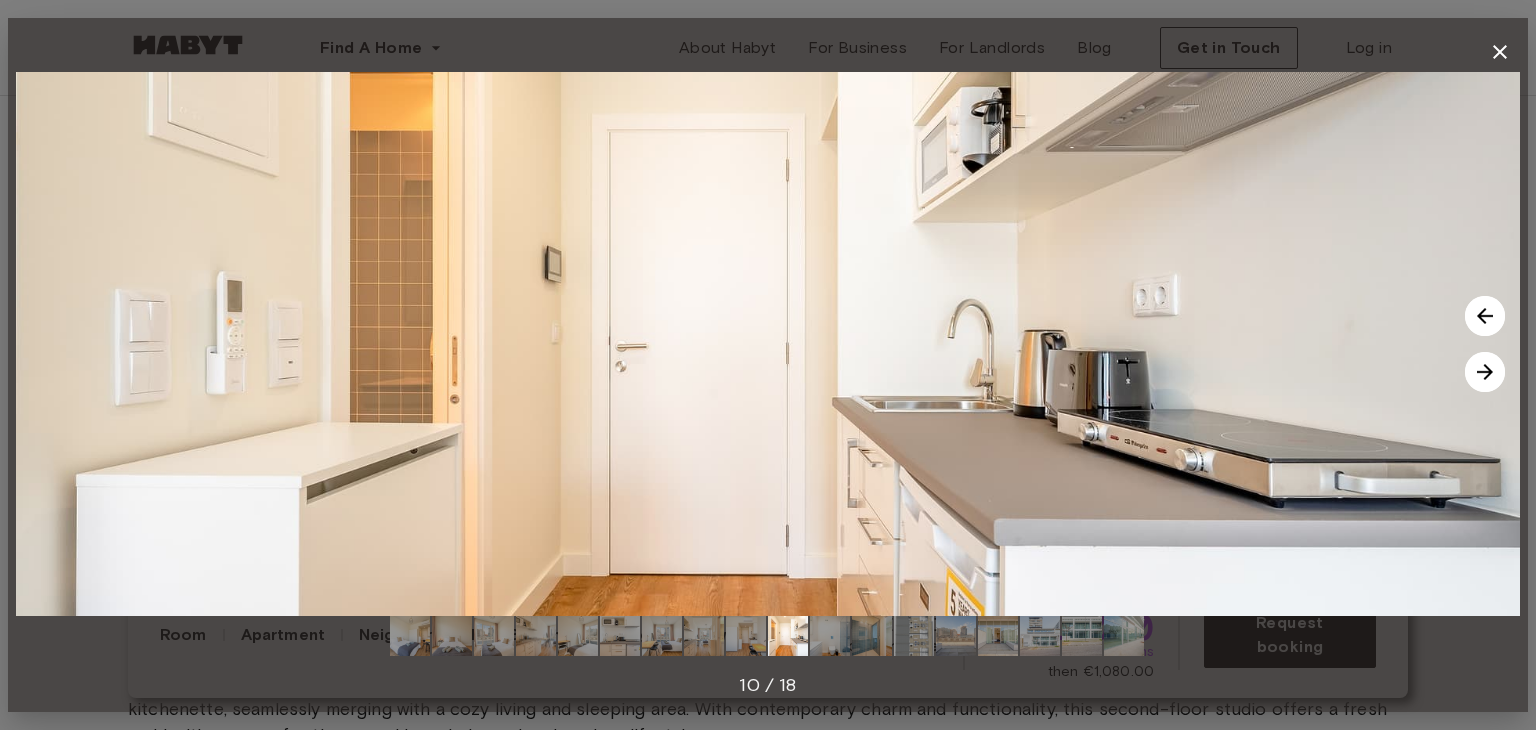 click at bounding box center (1485, 372) 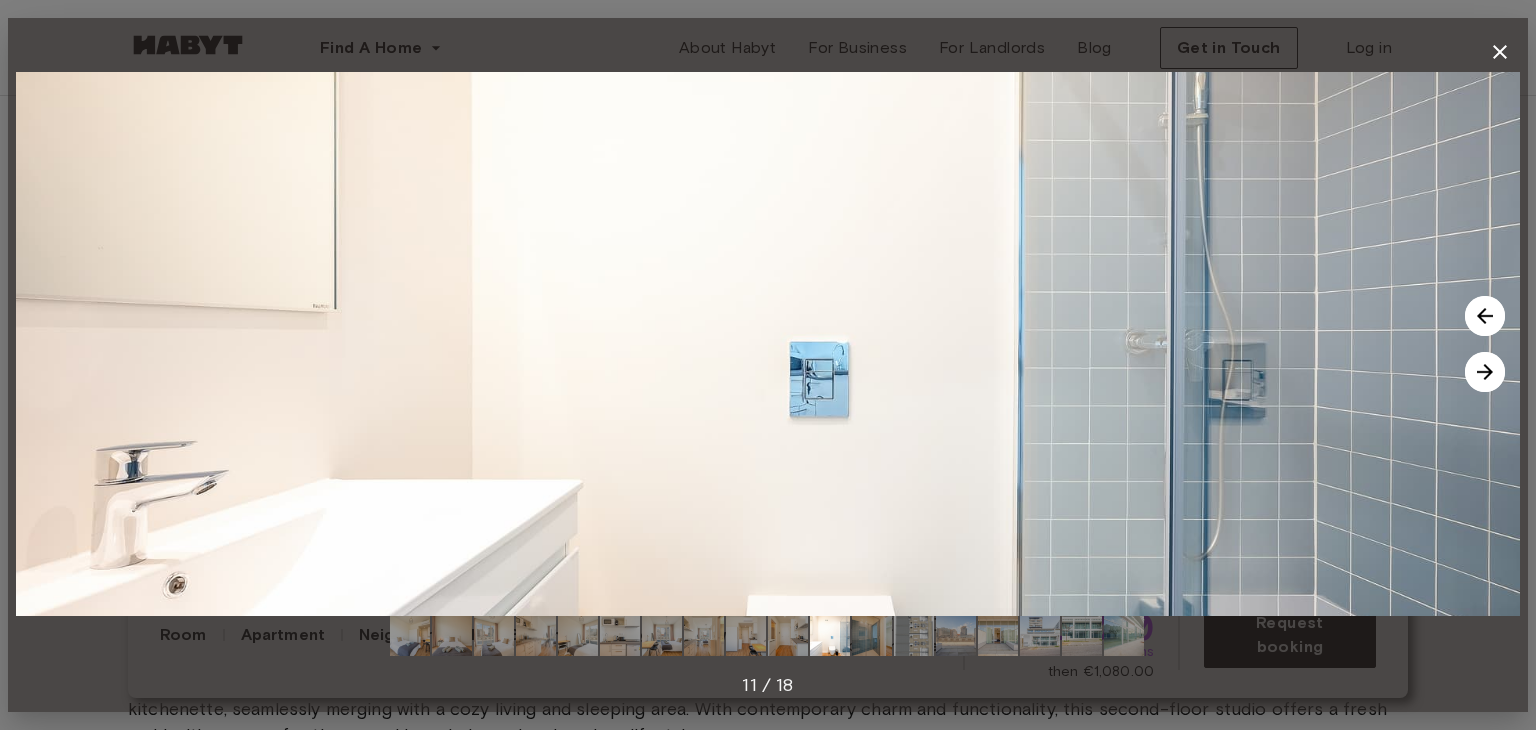 click at bounding box center [1485, 372] 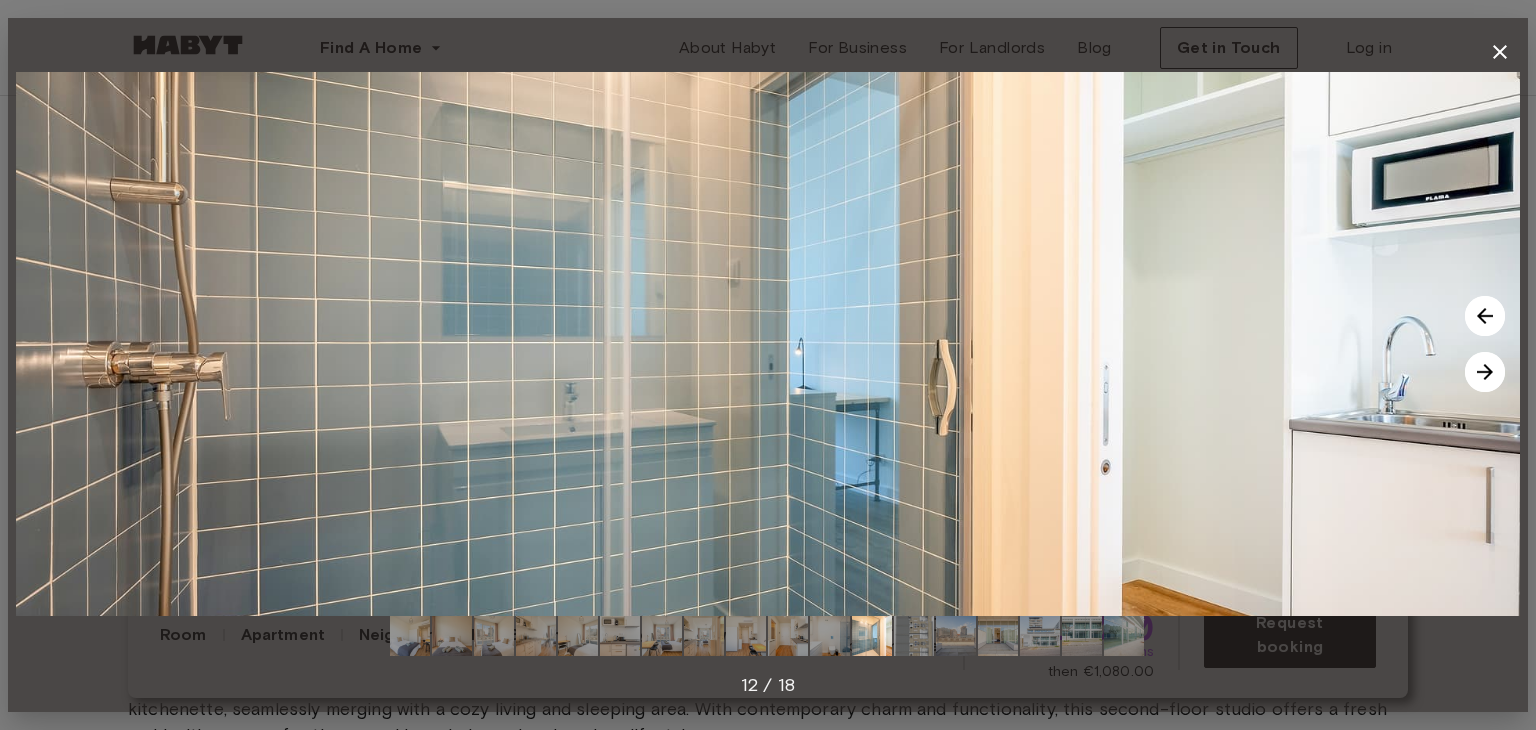 click at bounding box center [1485, 372] 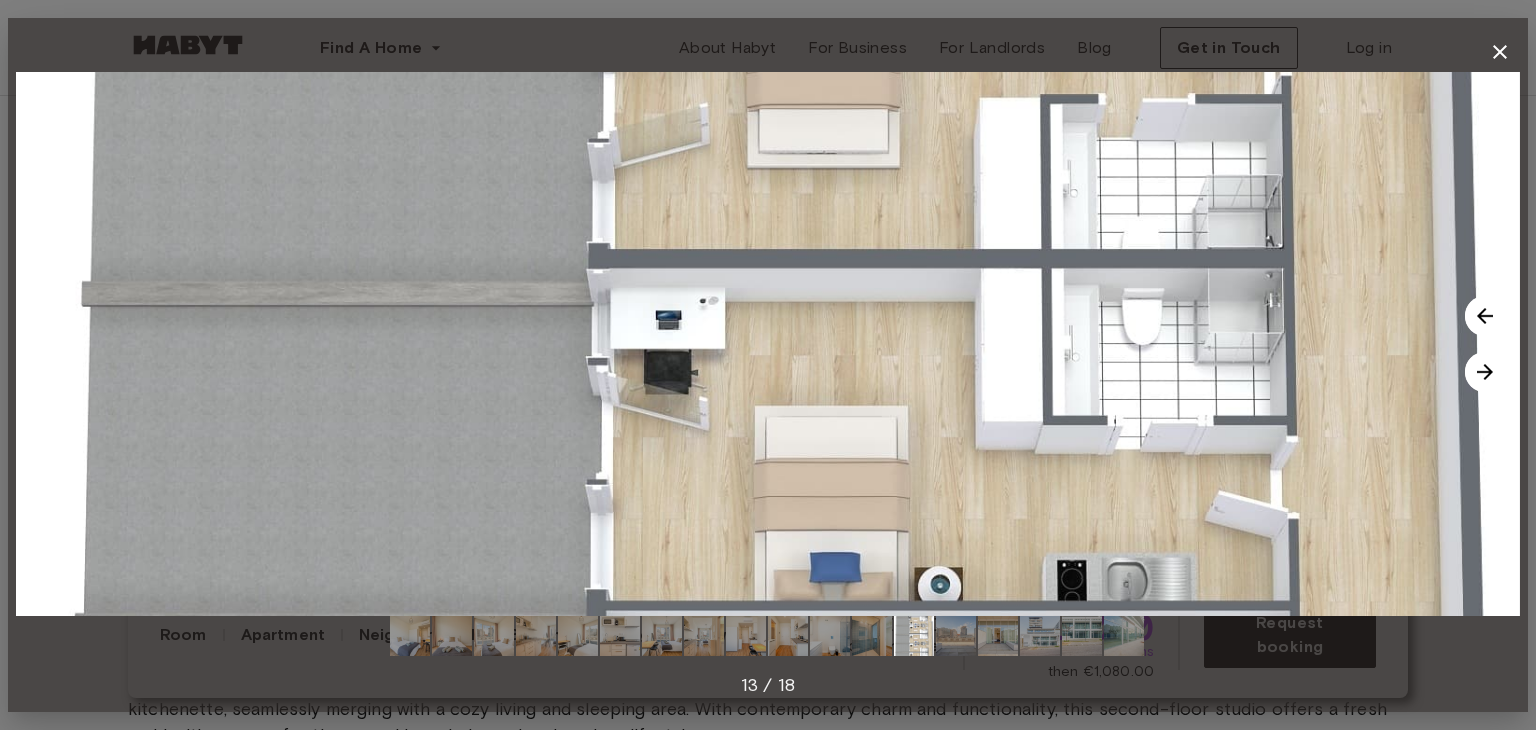 click at bounding box center (1485, 372) 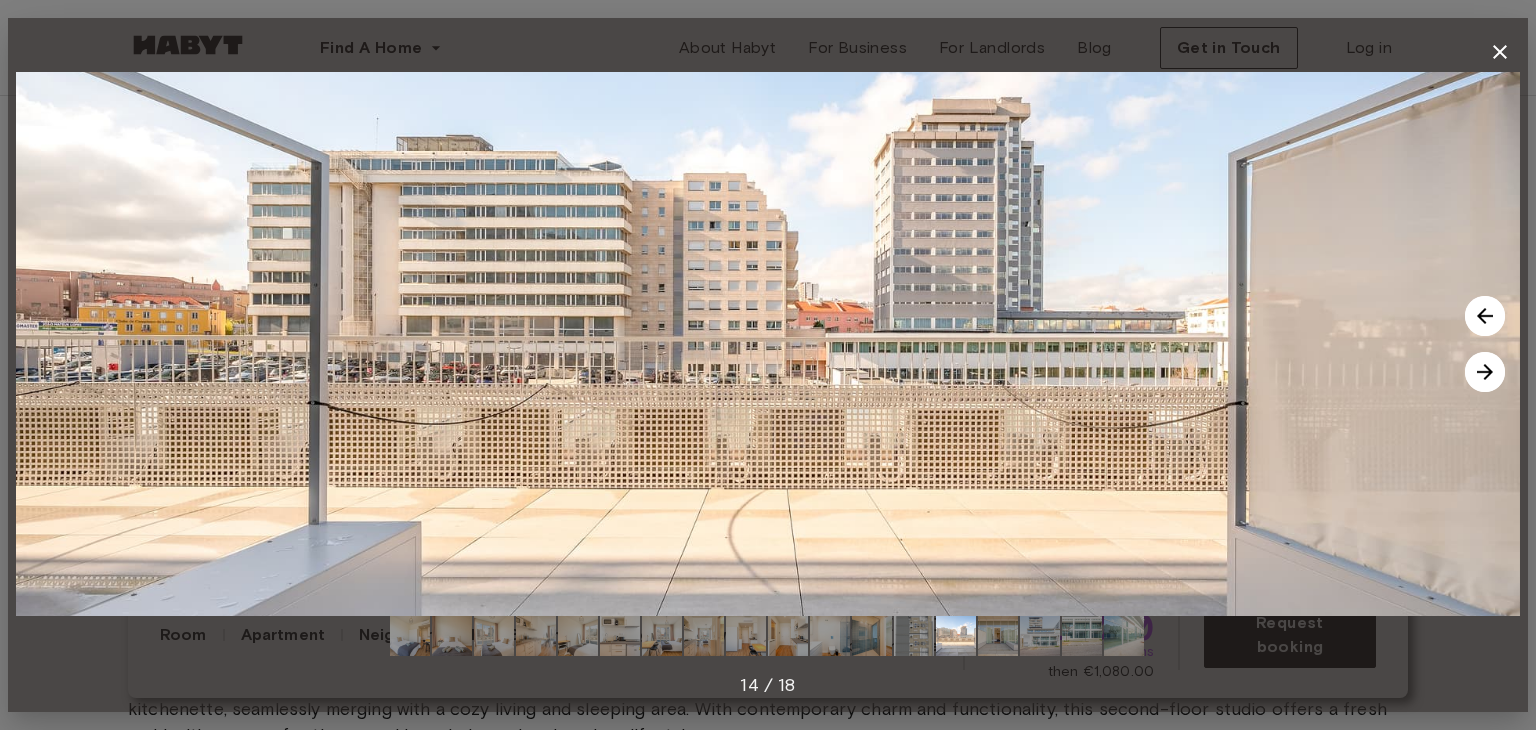 click at bounding box center [1485, 372] 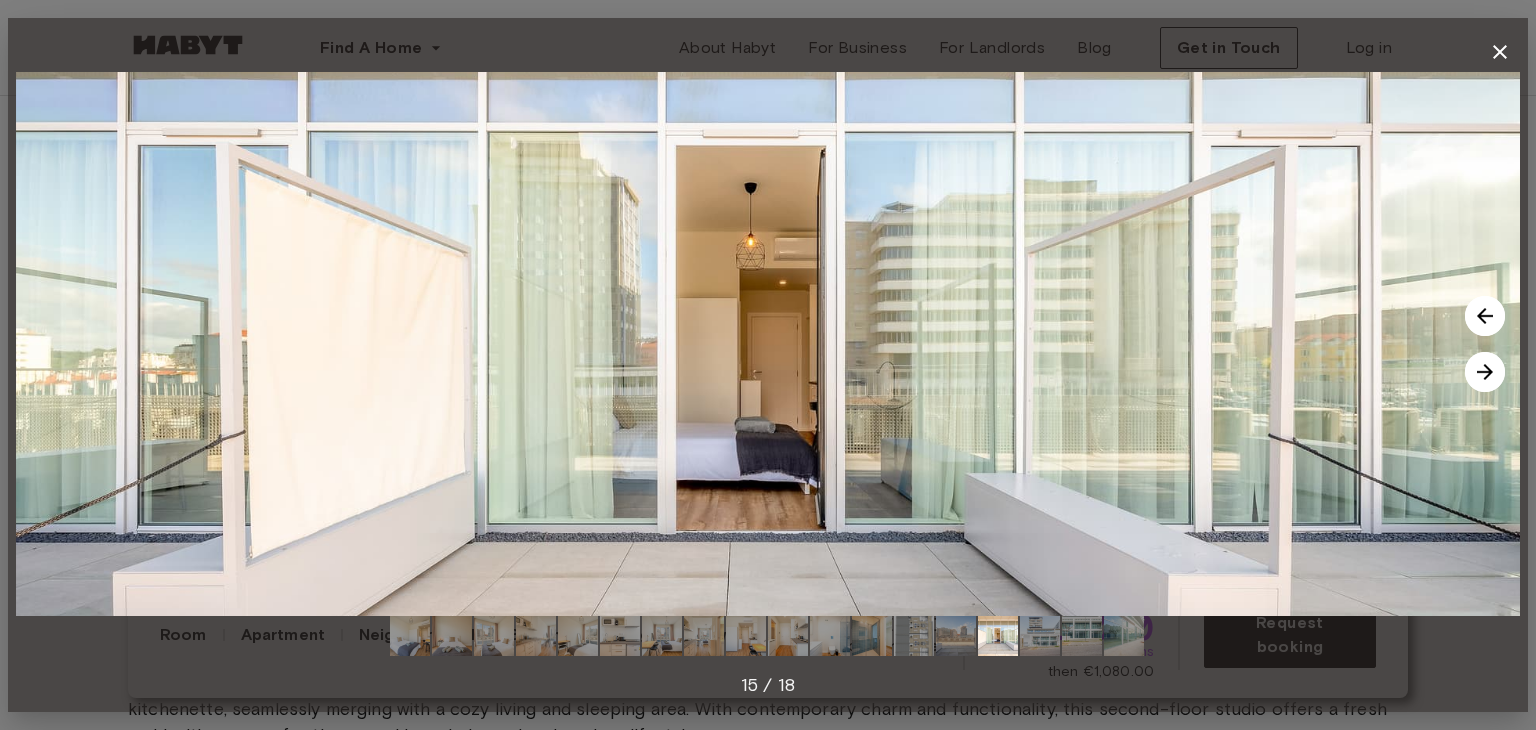 click at bounding box center (1485, 372) 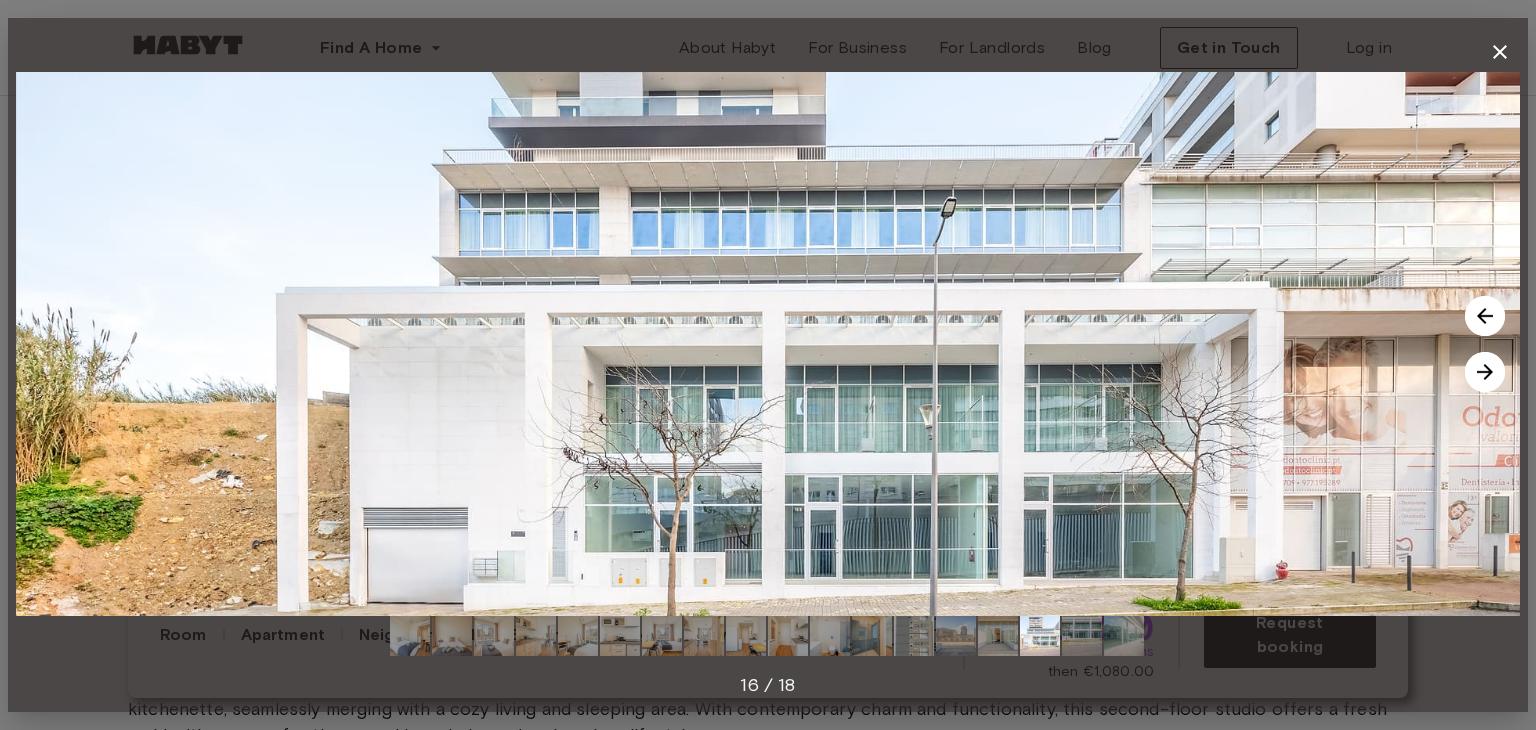 click at bounding box center [1485, 372] 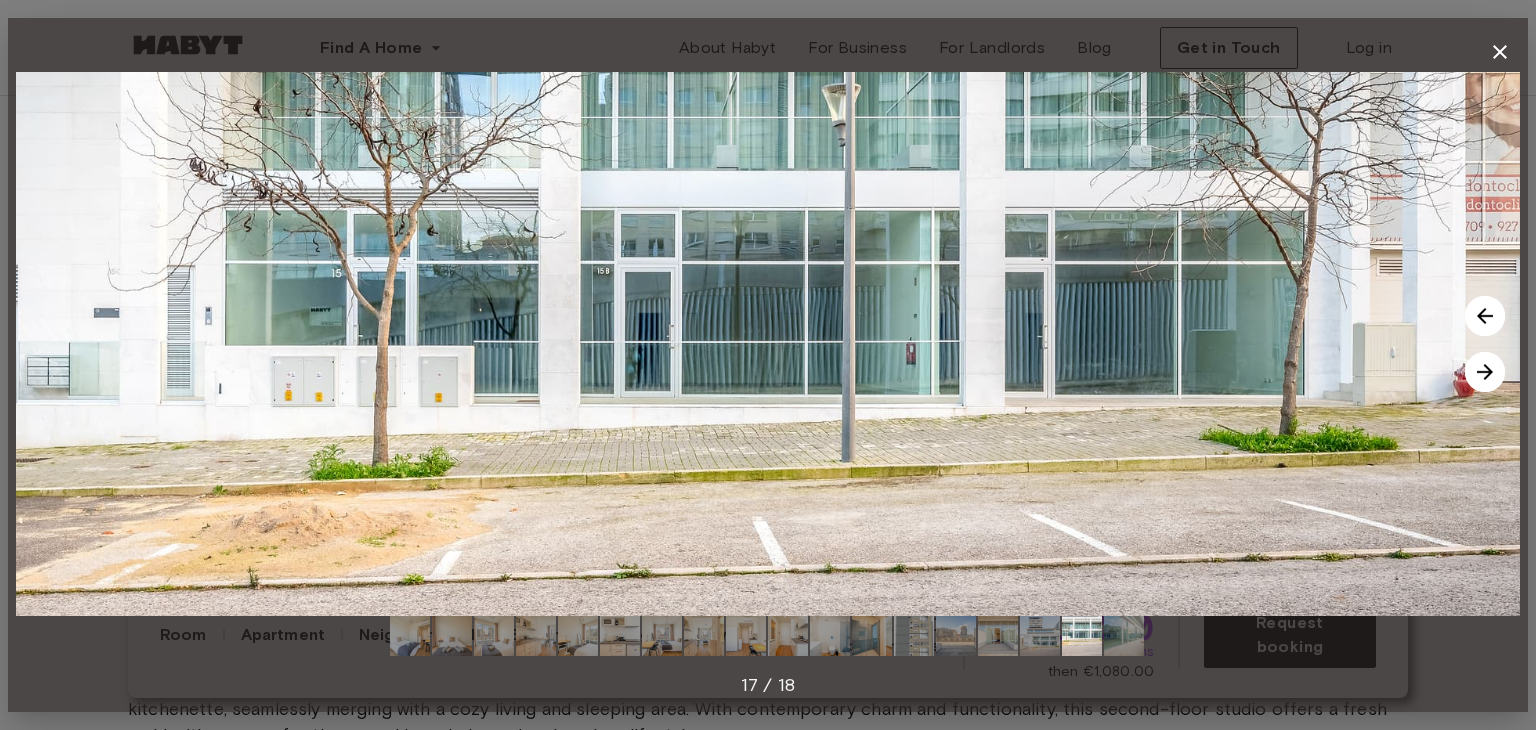 click at bounding box center (1485, 372) 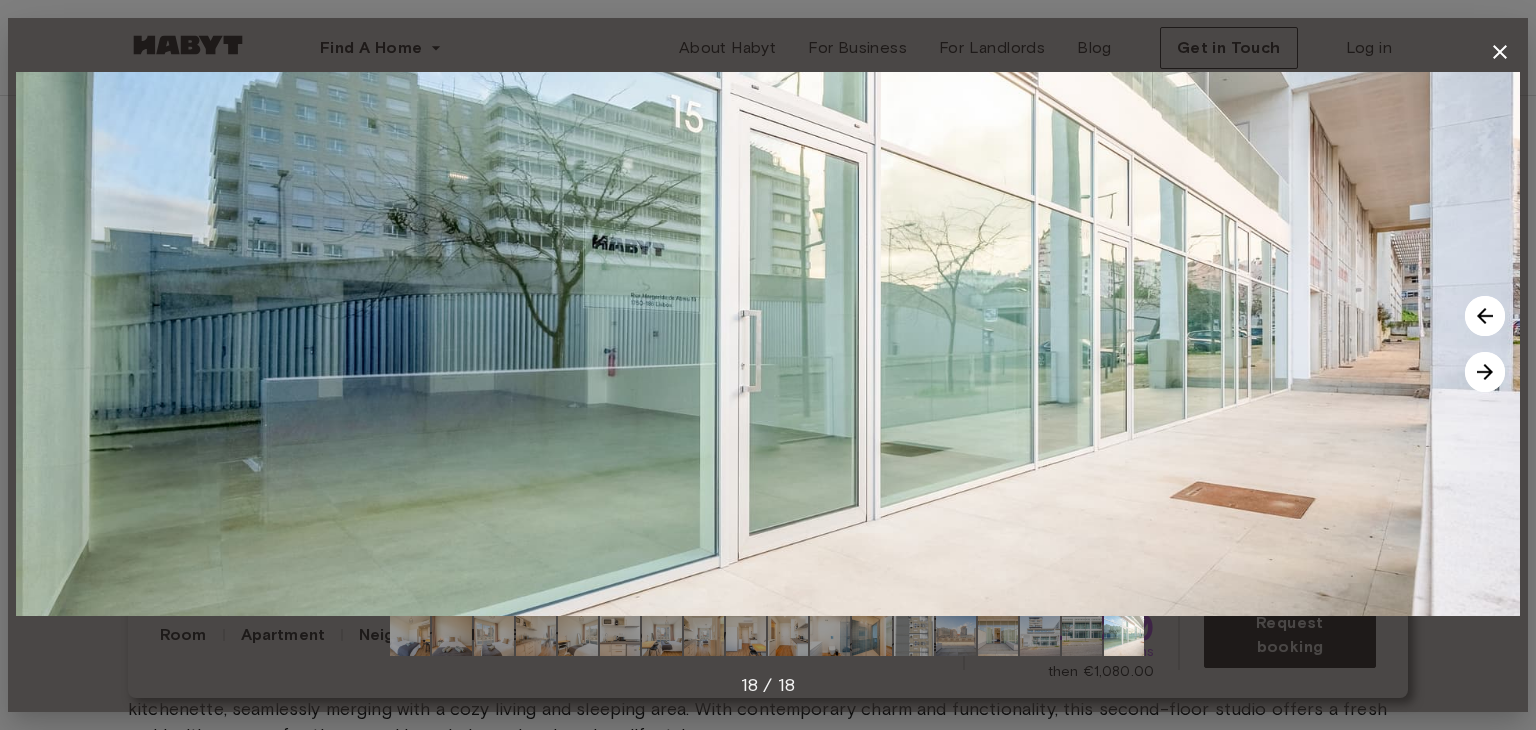click at bounding box center [1485, 372] 